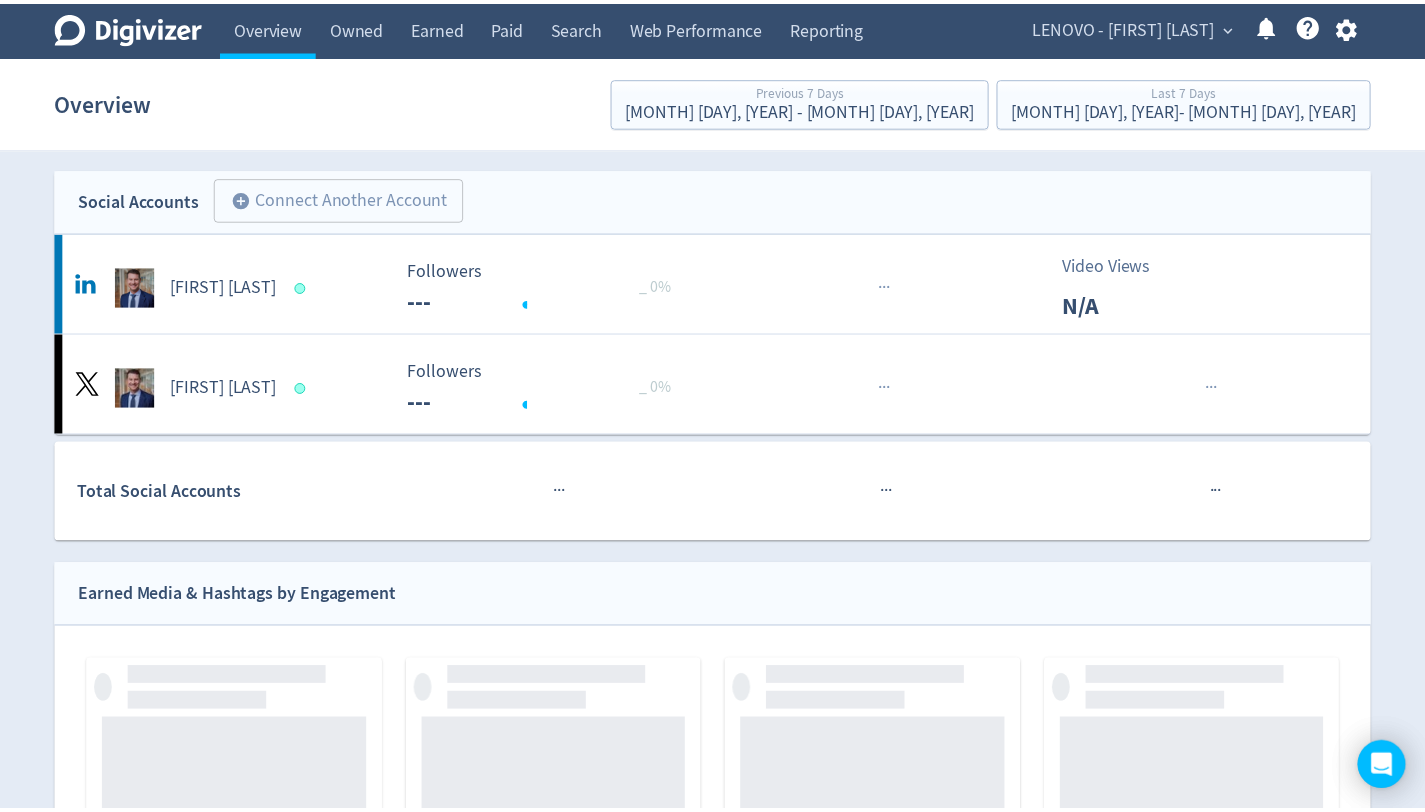 scroll, scrollTop: 0, scrollLeft: 0, axis: both 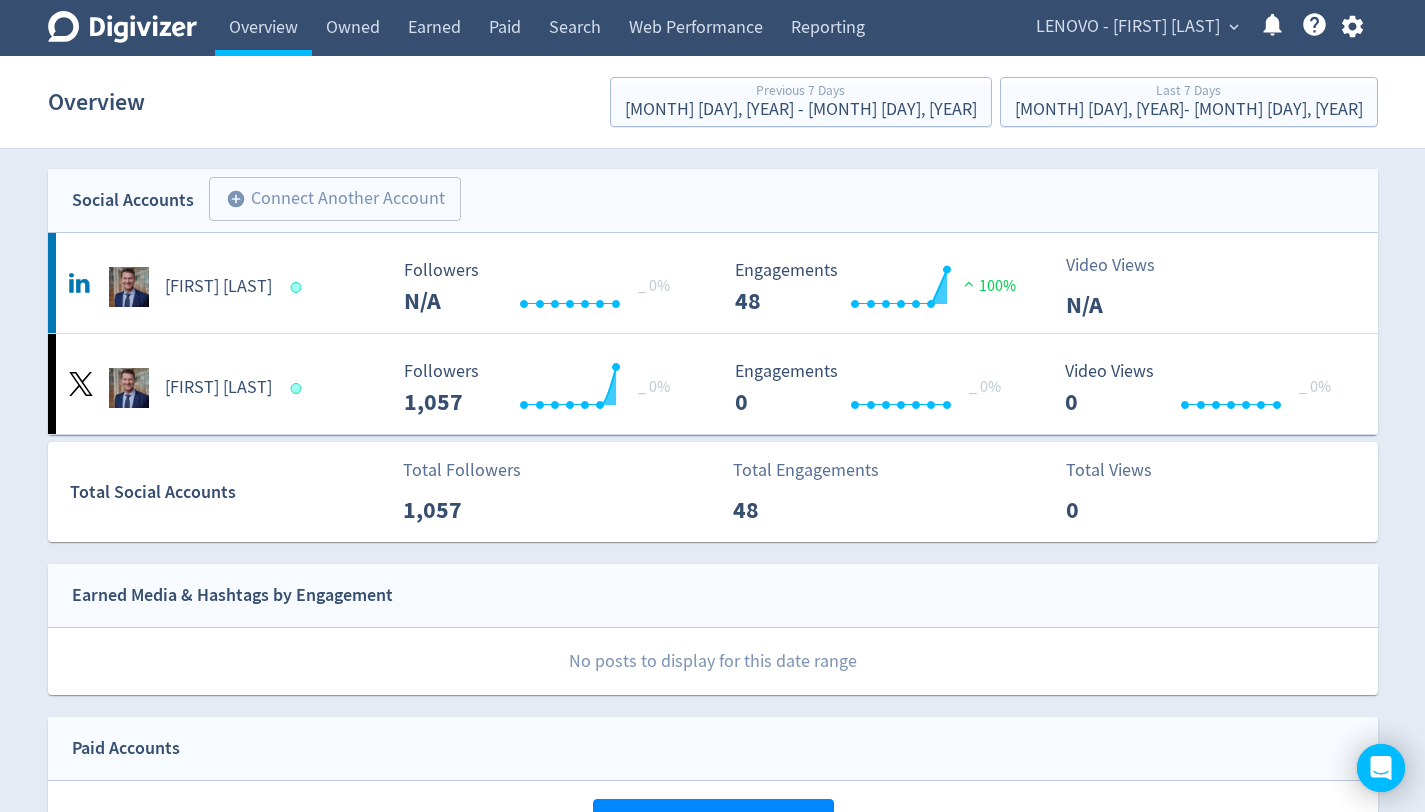 click on "expand_more" at bounding box center [1234, 27] 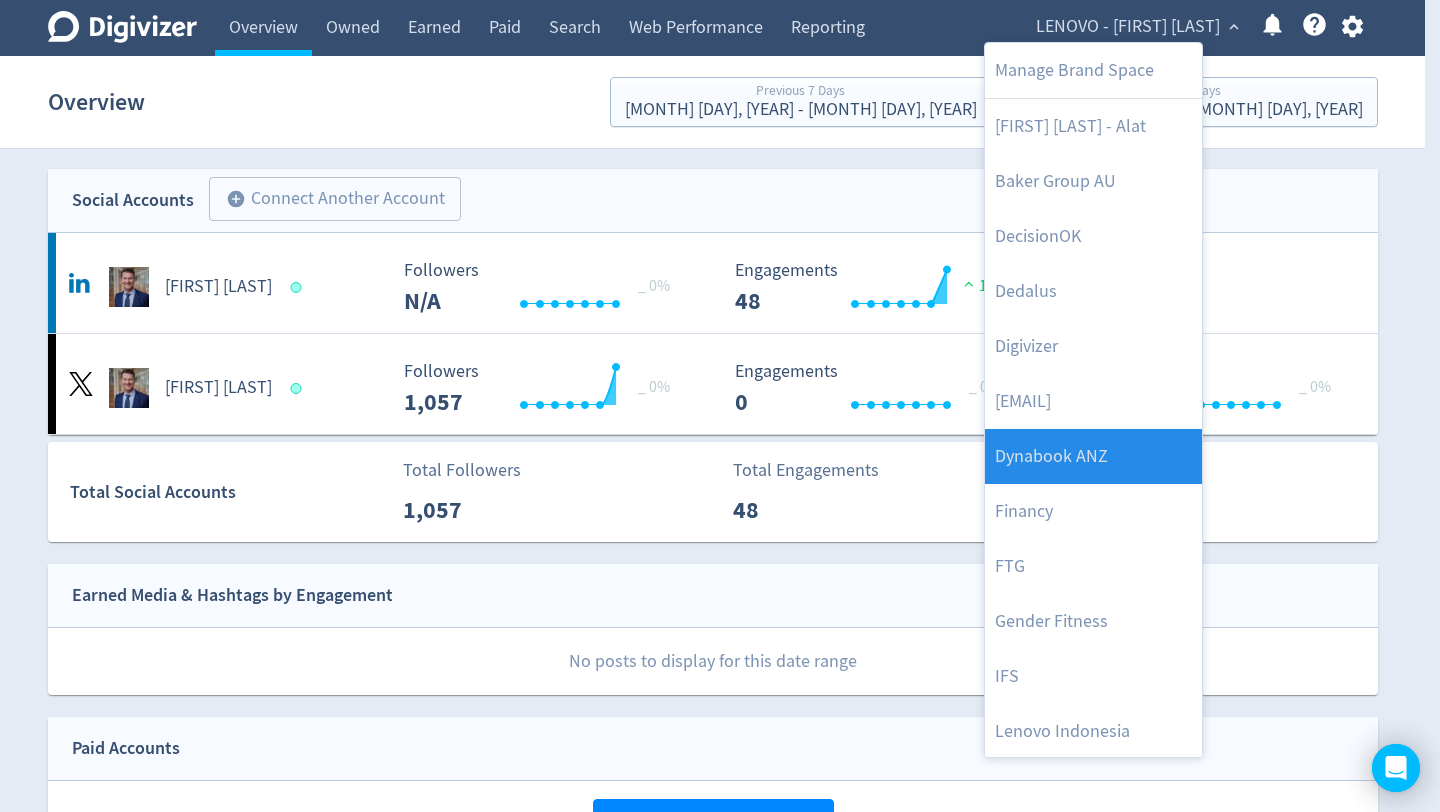 click on "Dynabook ANZ" at bounding box center (1093, 456) 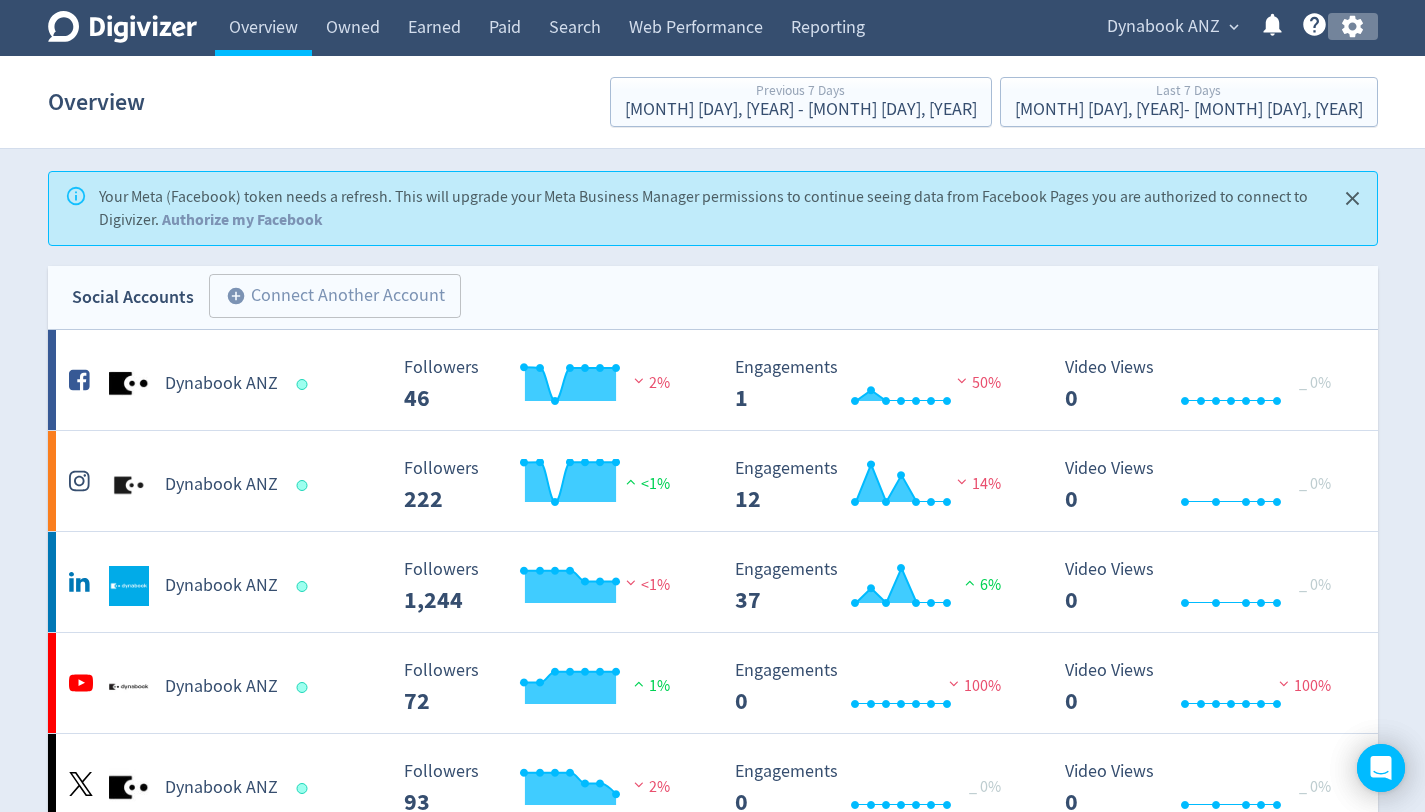 click 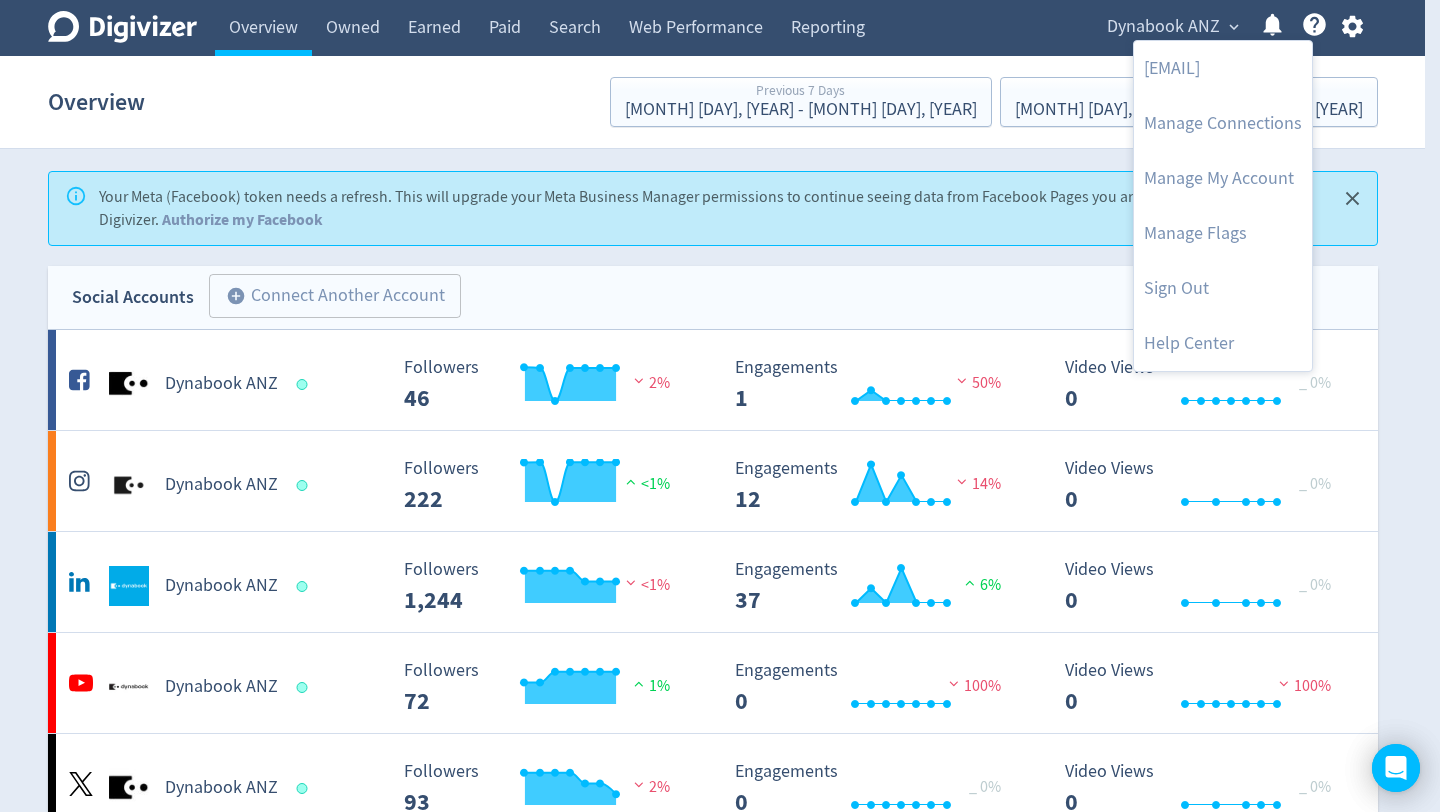 click at bounding box center (720, 406) 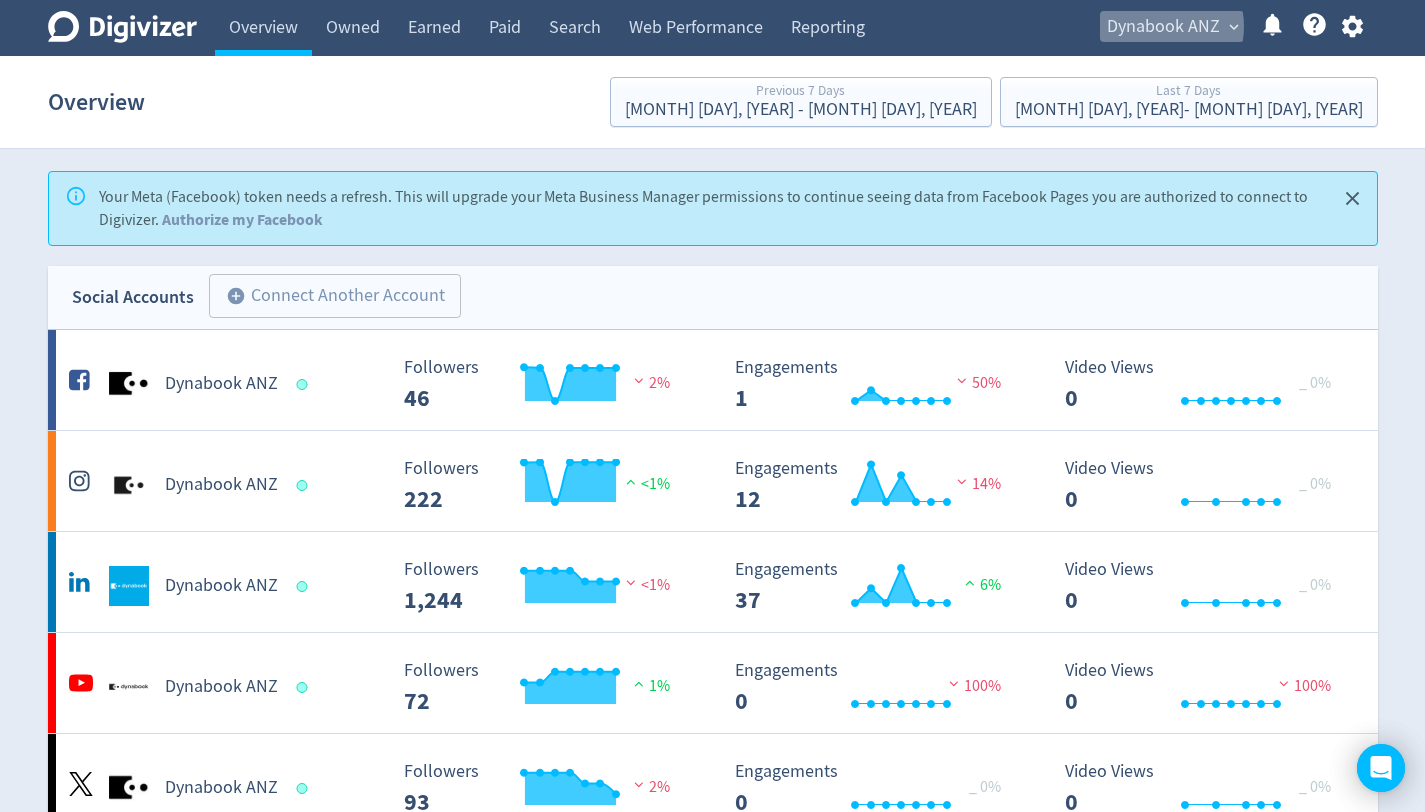 click on "Dynabook ANZ" at bounding box center [1163, 27] 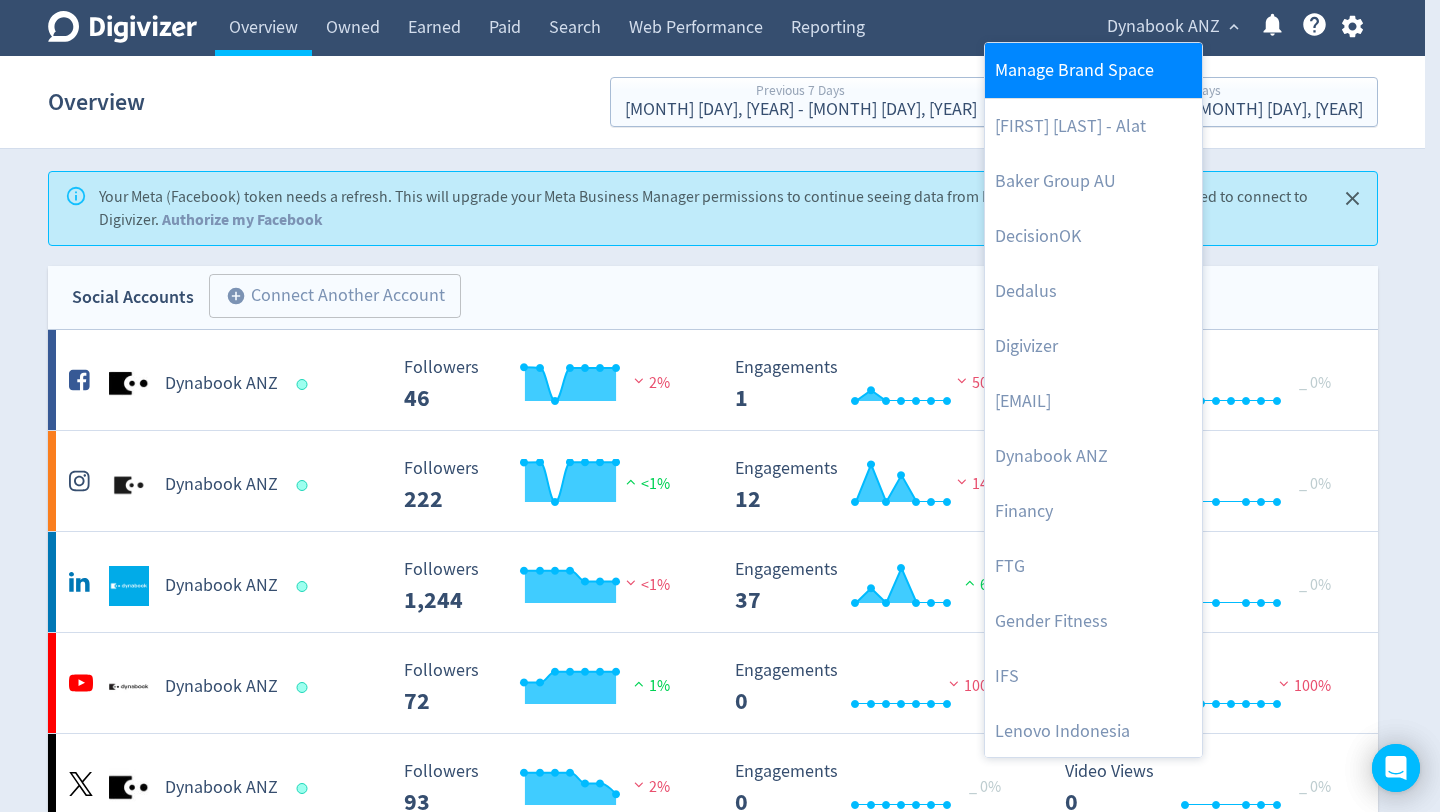 click on "Manage Brand Space" at bounding box center [1093, 70] 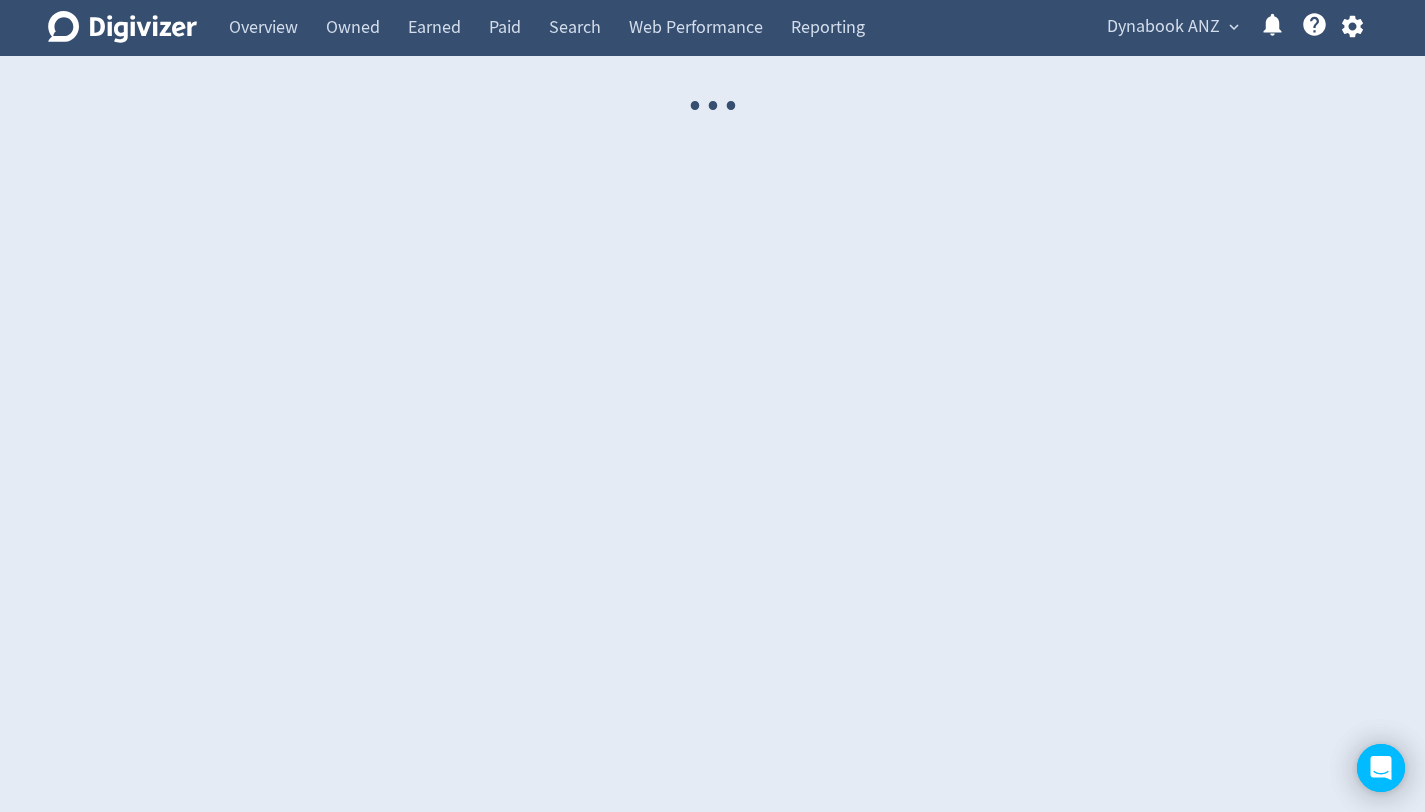 select on "USER" 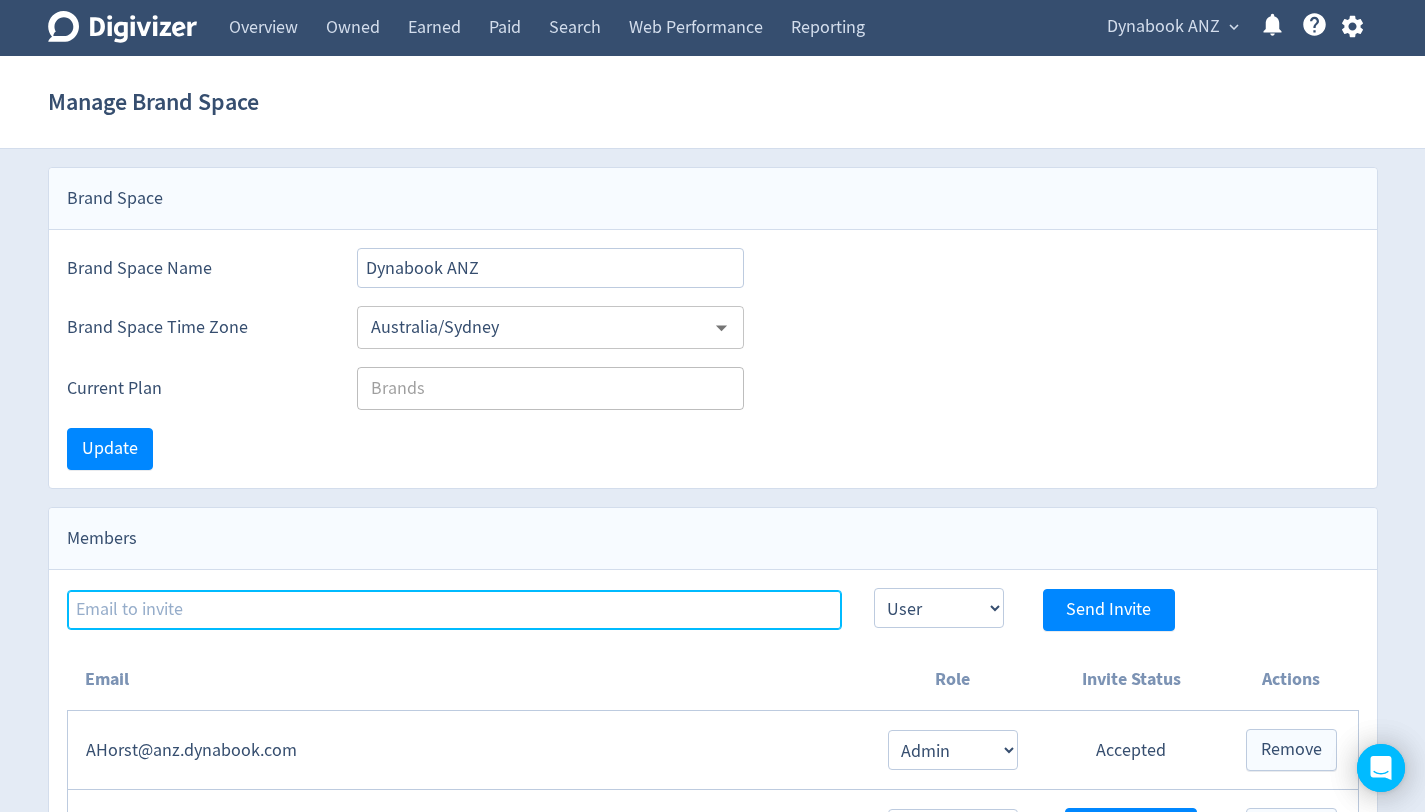 click at bounding box center [454, 610] 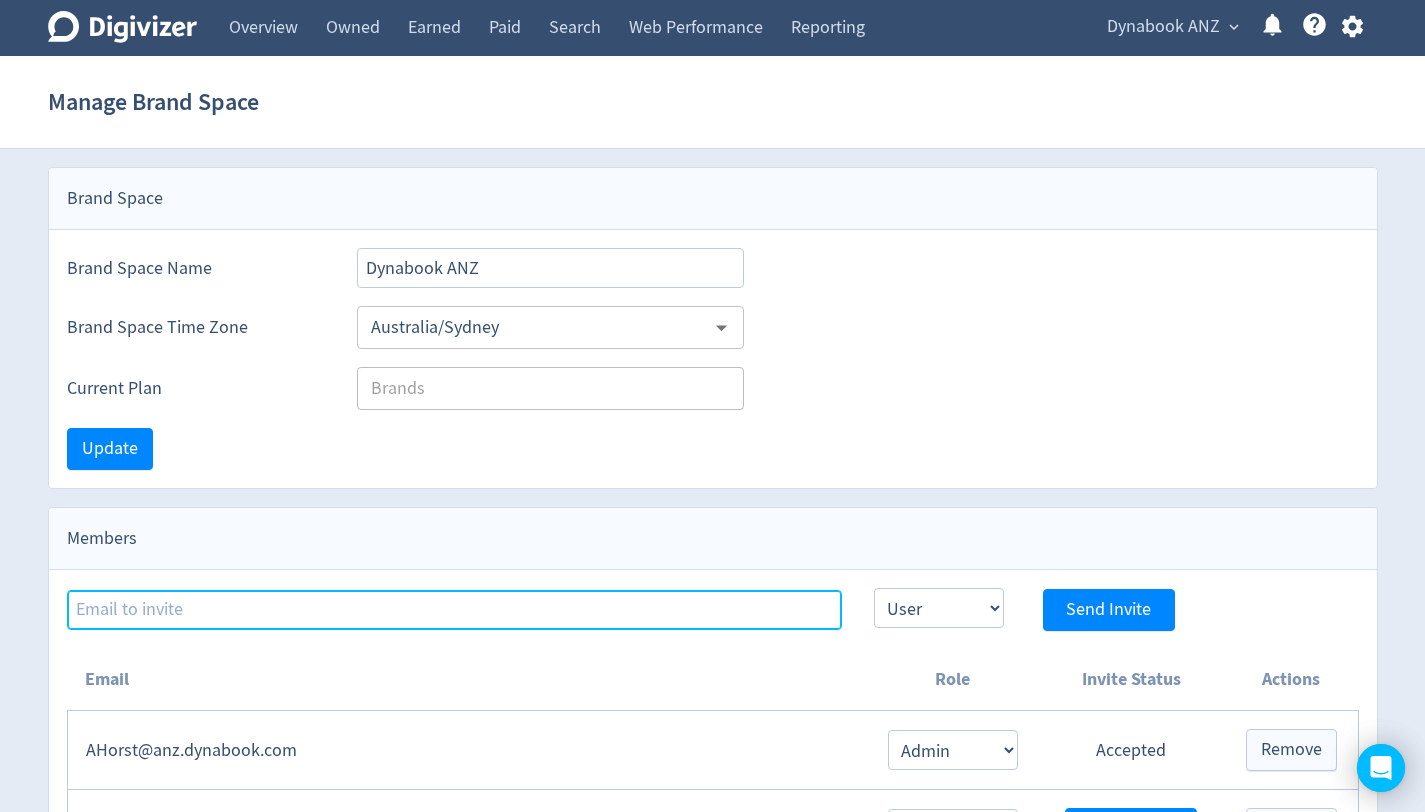 paste on "[EMAIL]" 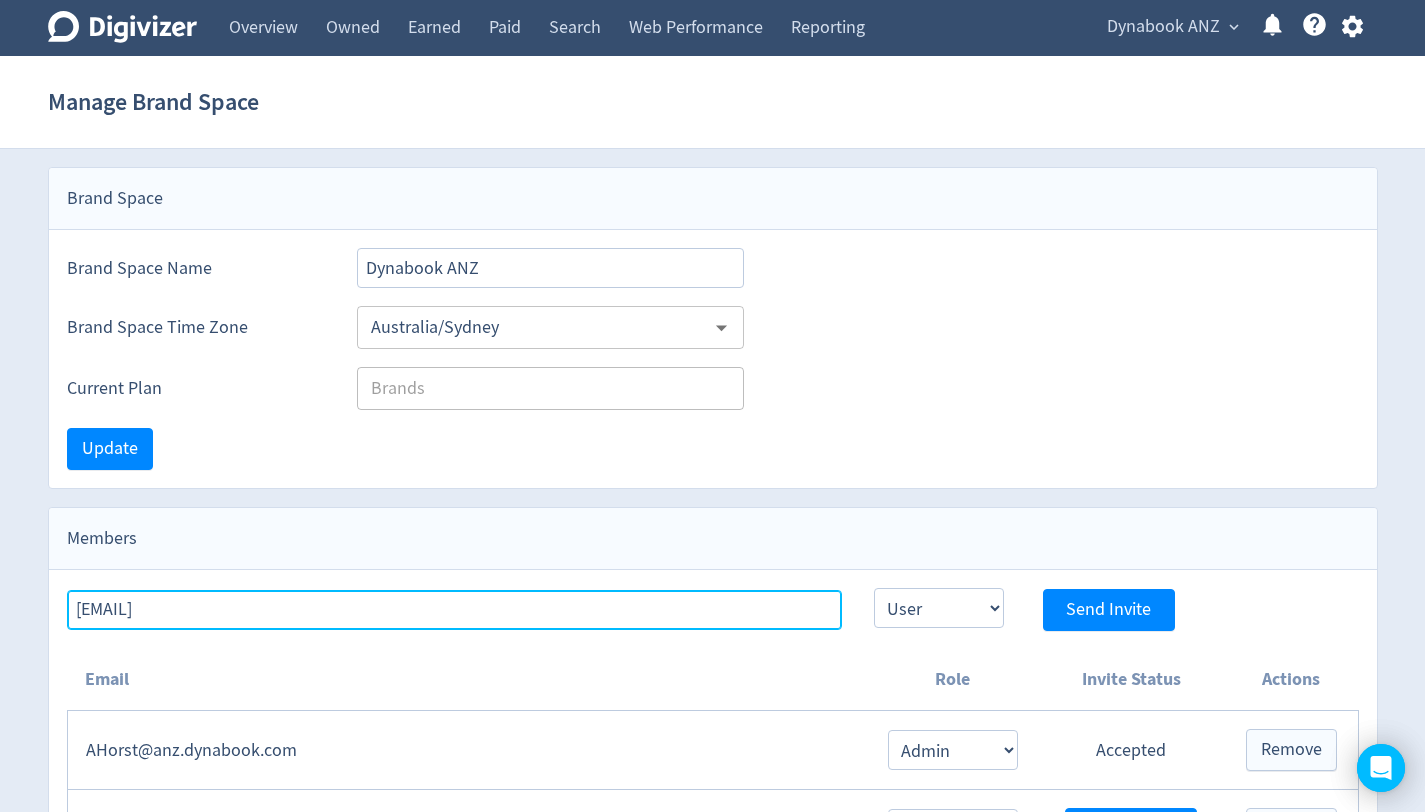 type on "[EMAIL]" 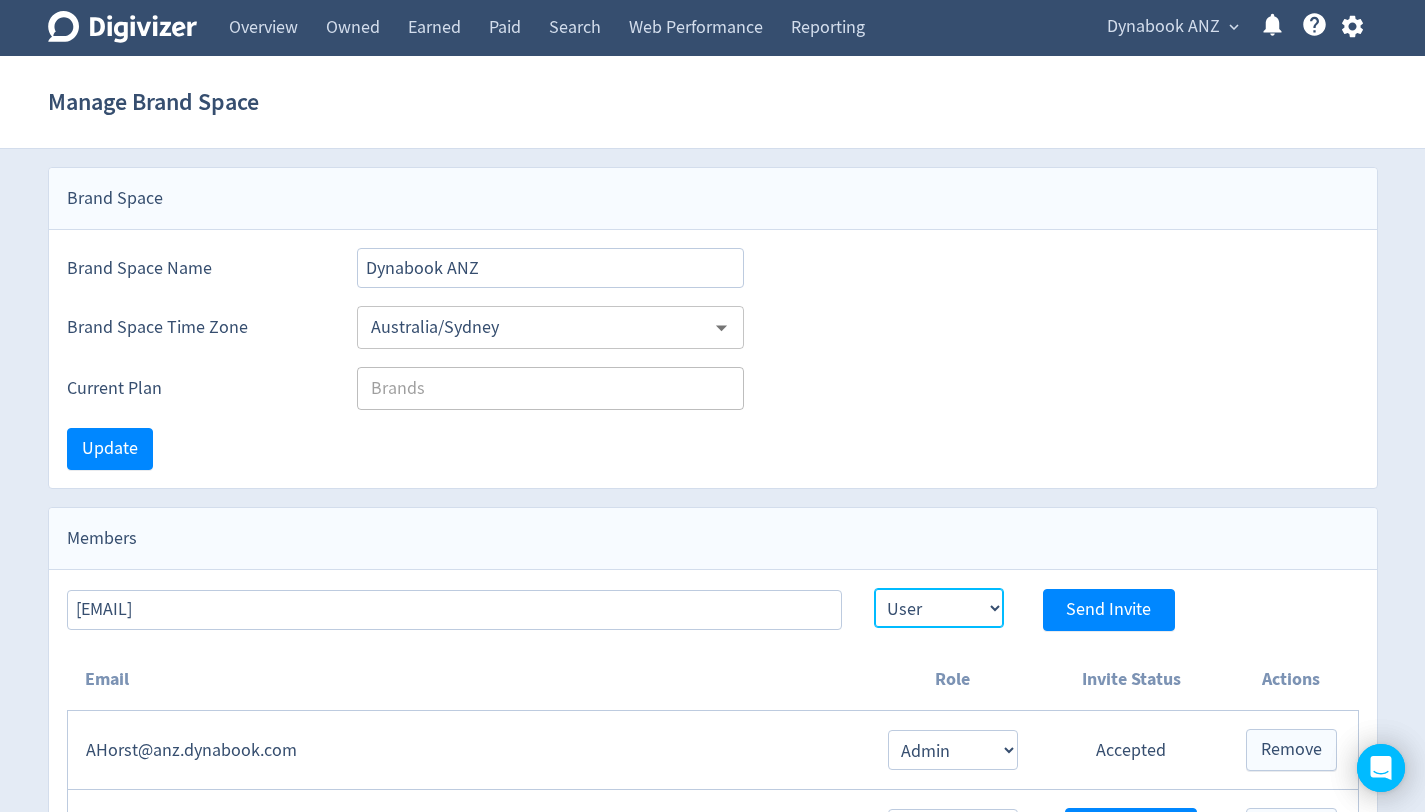 click on "Admin User" at bounding box center [939, 608] 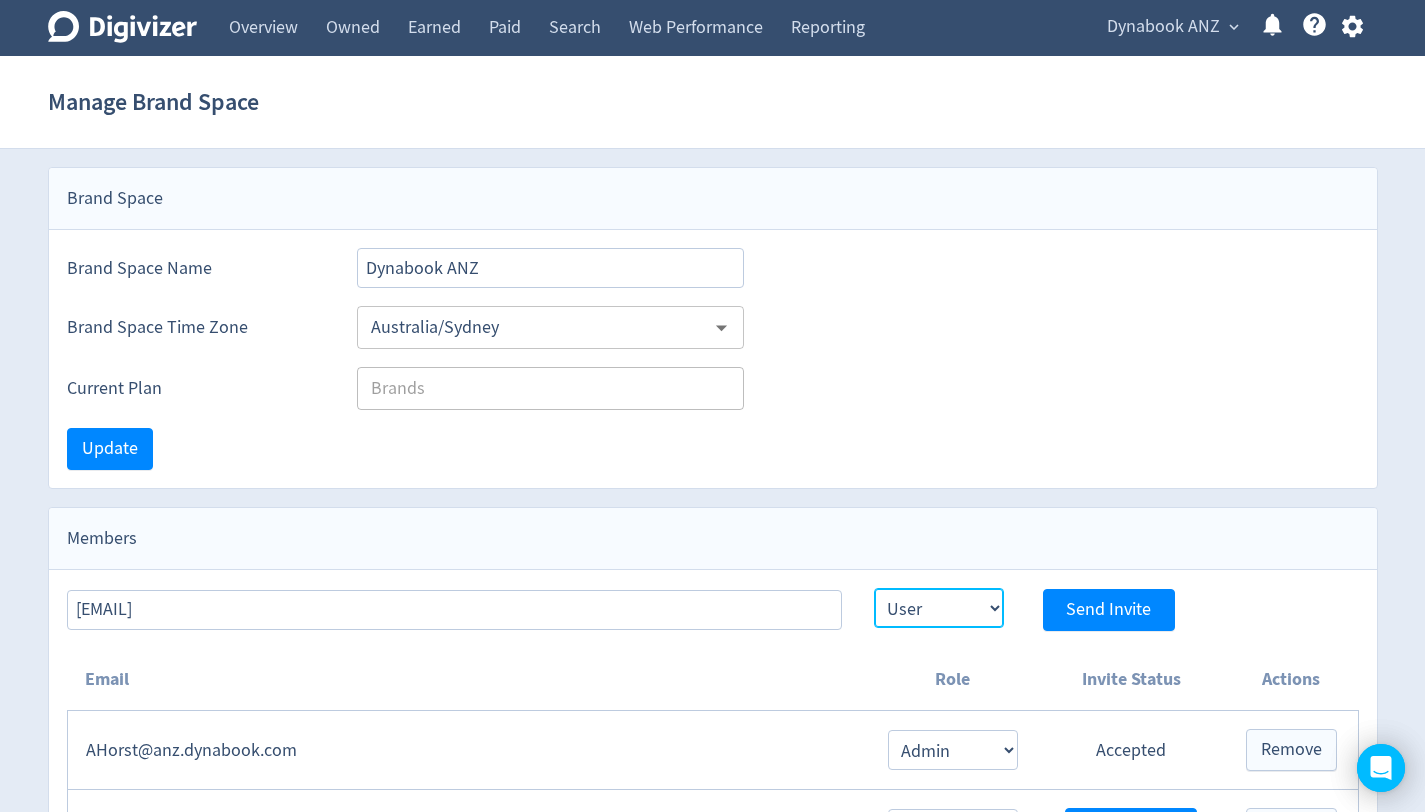 select on "ADMIN" 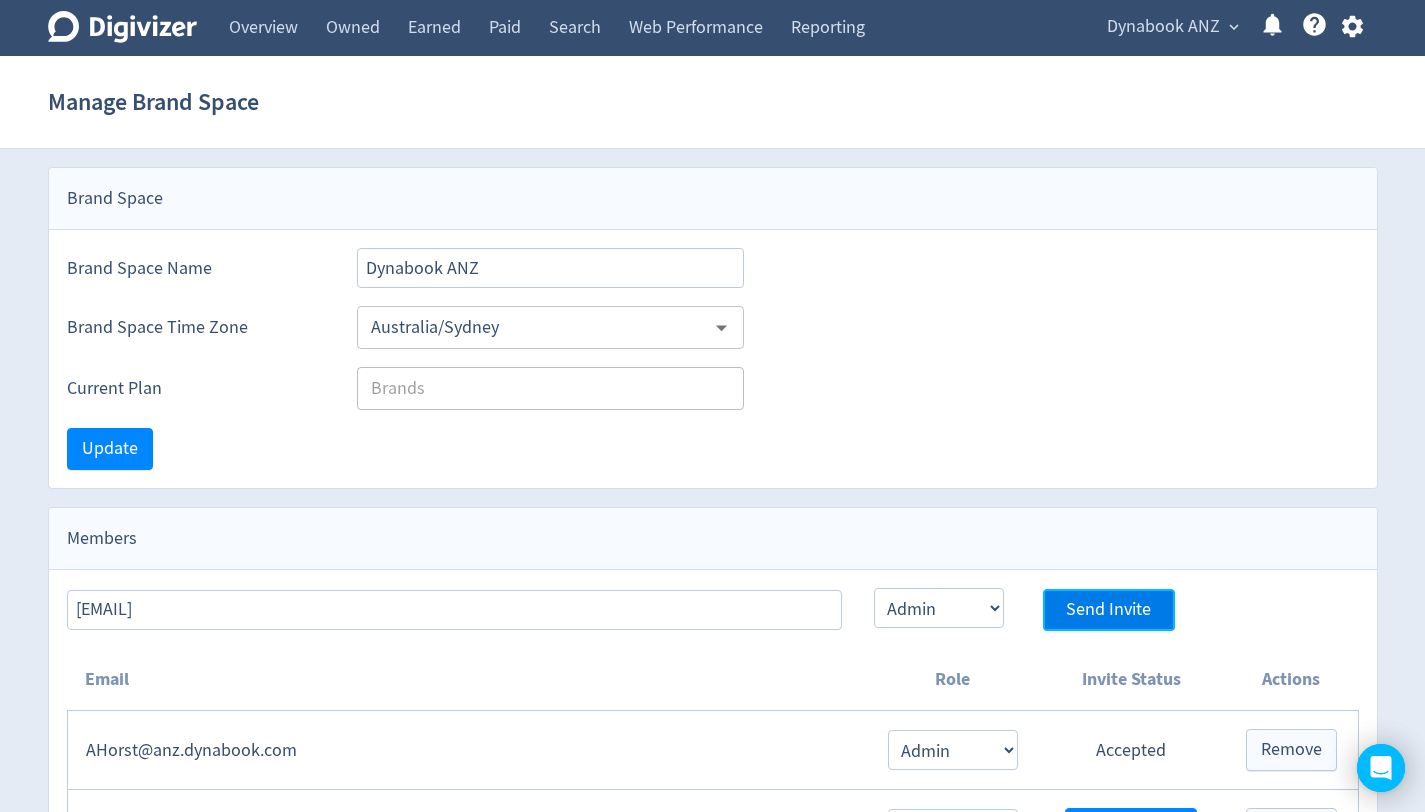 click on "Send Invite" at bounding box center [1108, 610] 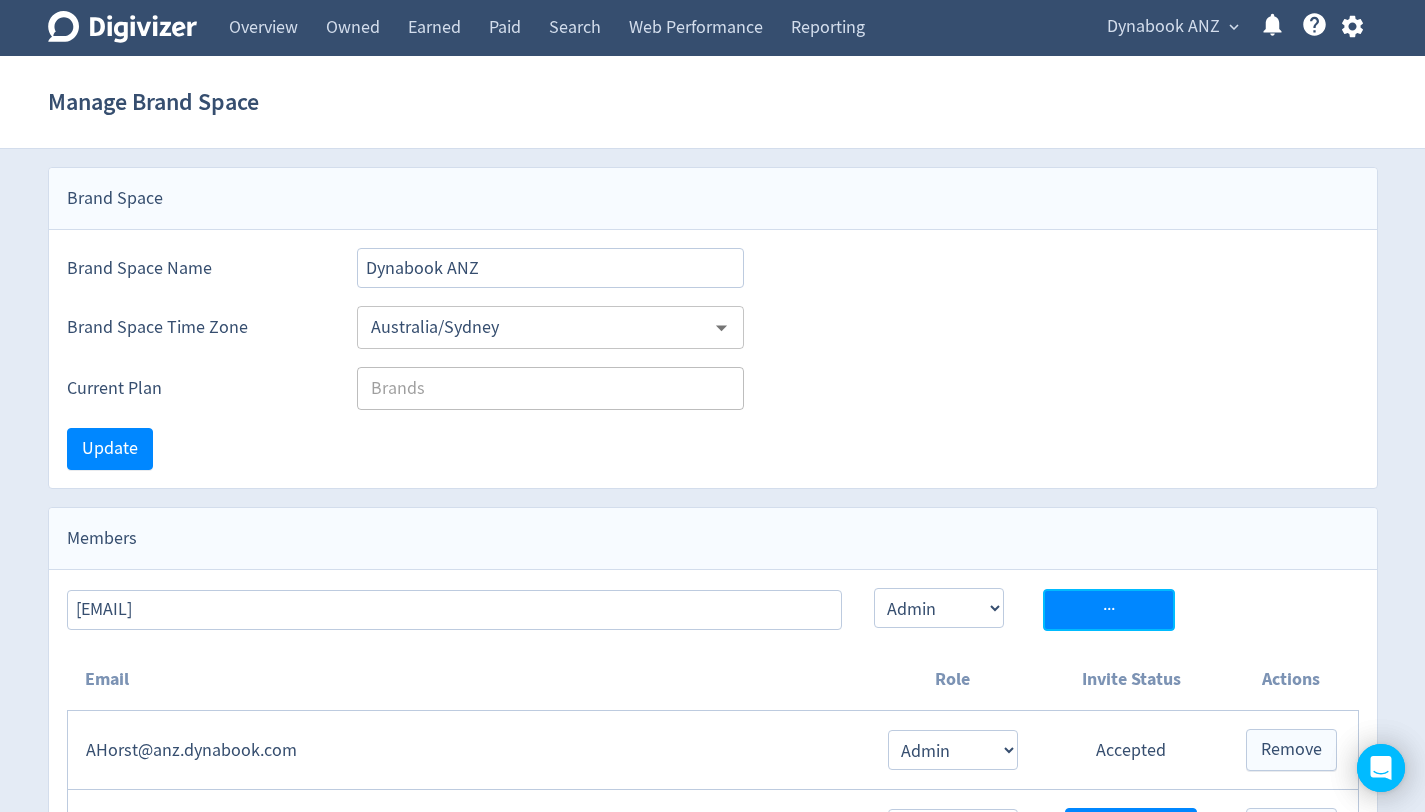 type 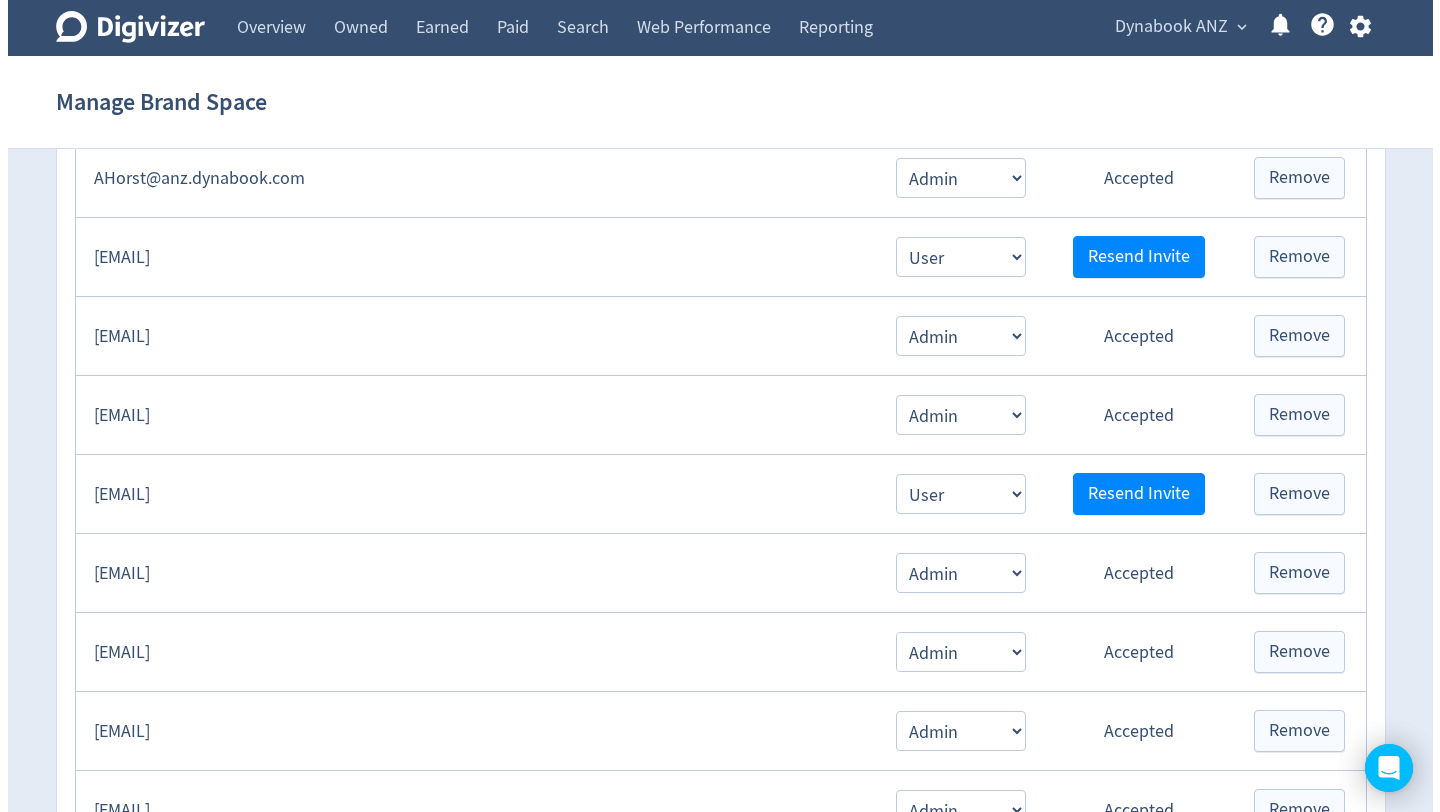 scroll, scrollTop: 0, scrollLeft: 0, axis: both 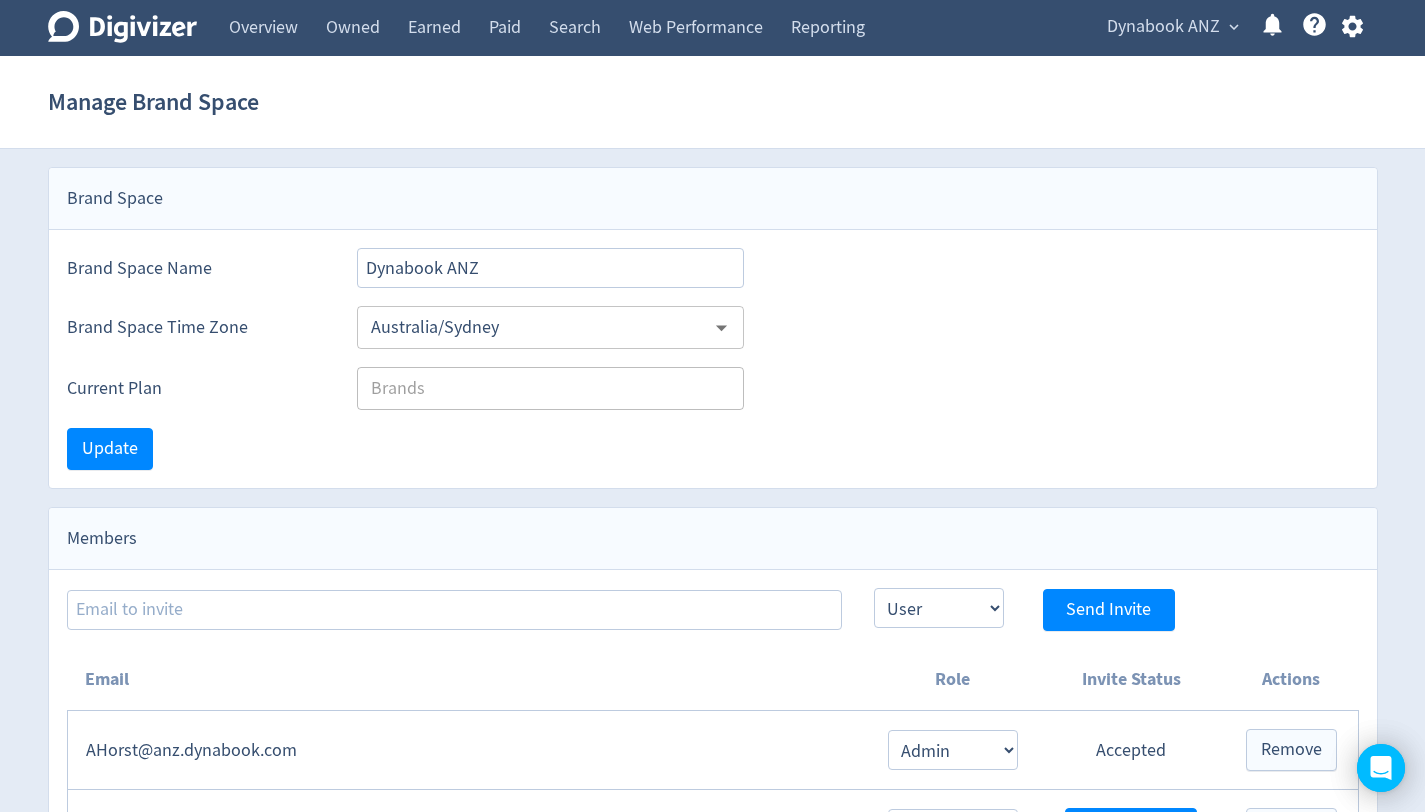 click on "expand_more" at bounding box center [1234, 27] 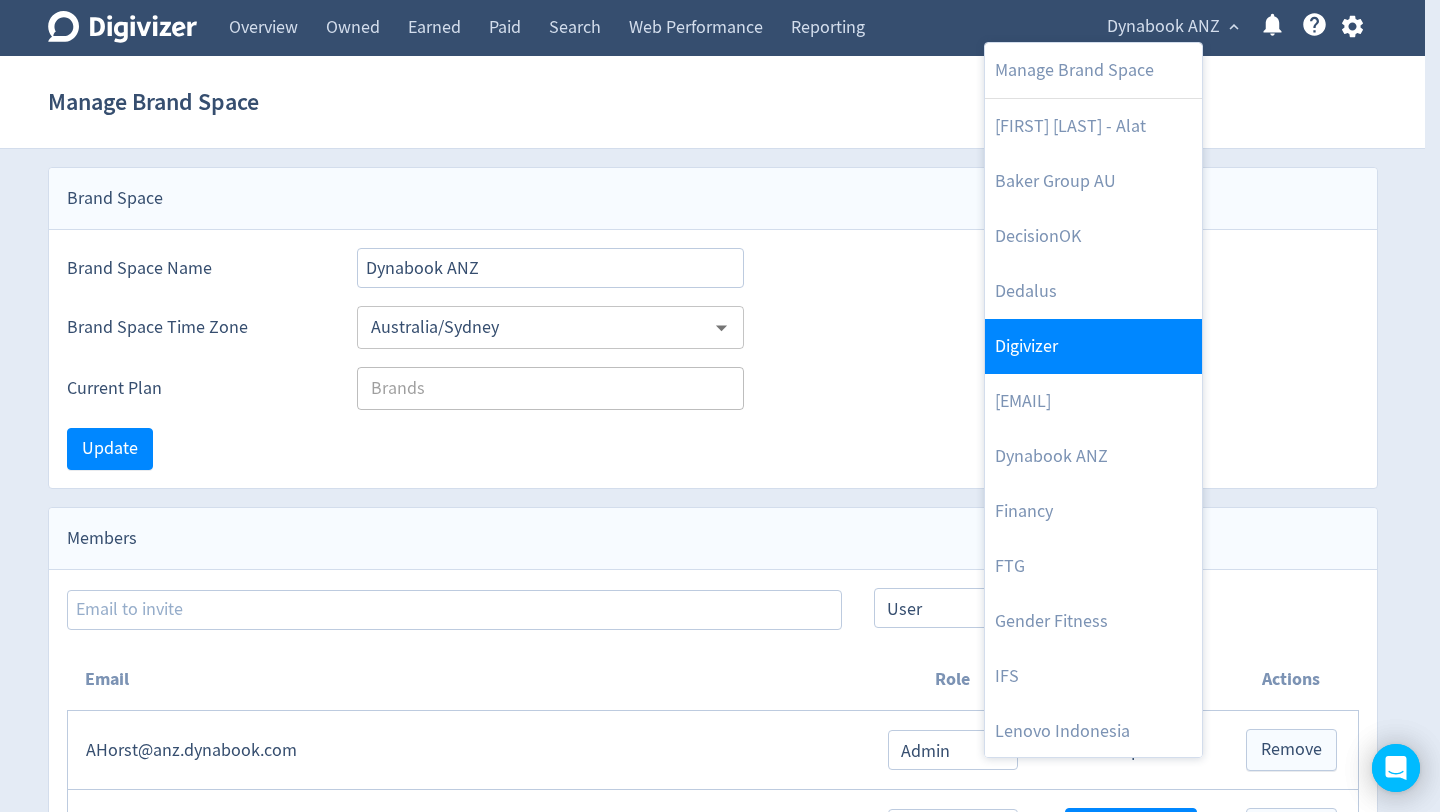 click on "Digivizer" at bounding box center (1093, 346) 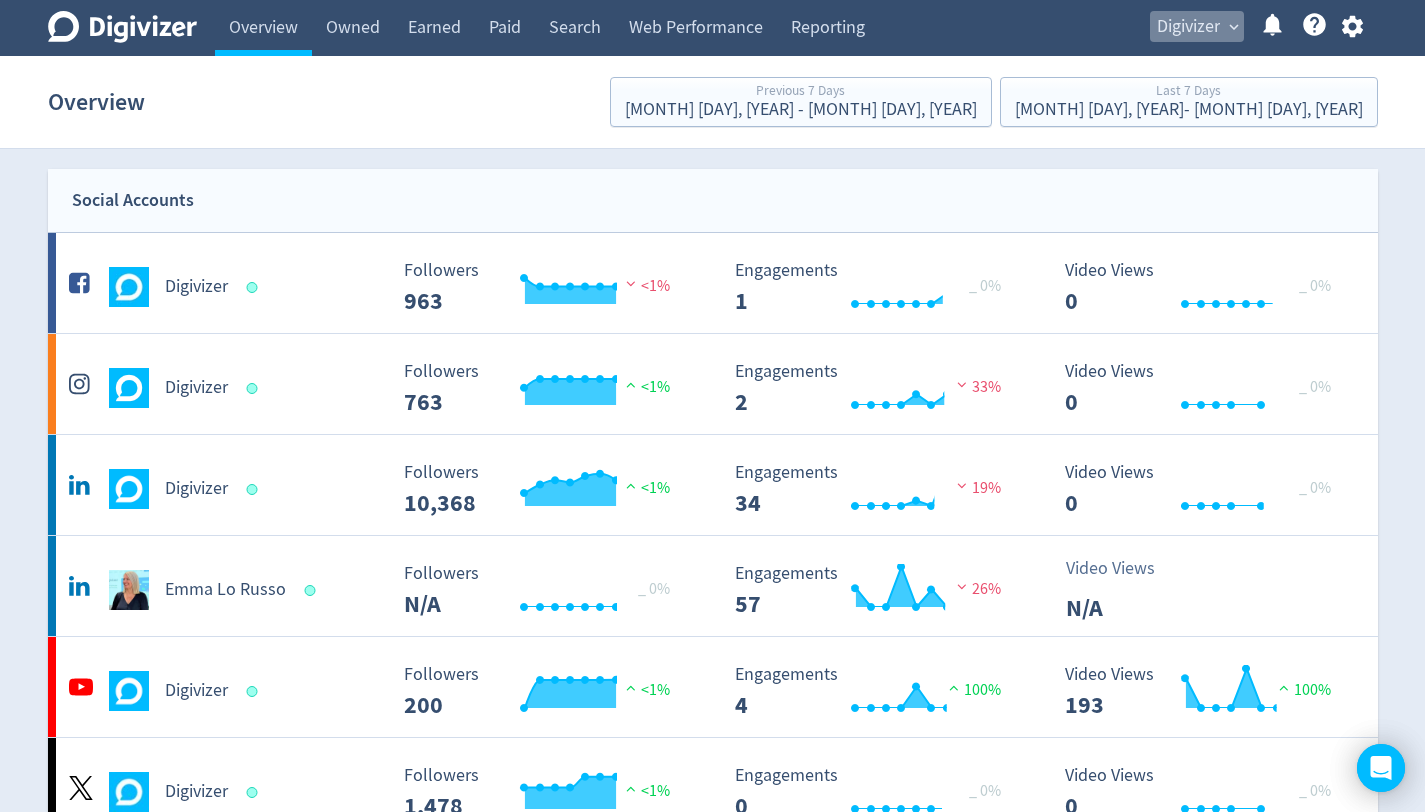 click on "Digivizer" at bounding box center [1188, 27] 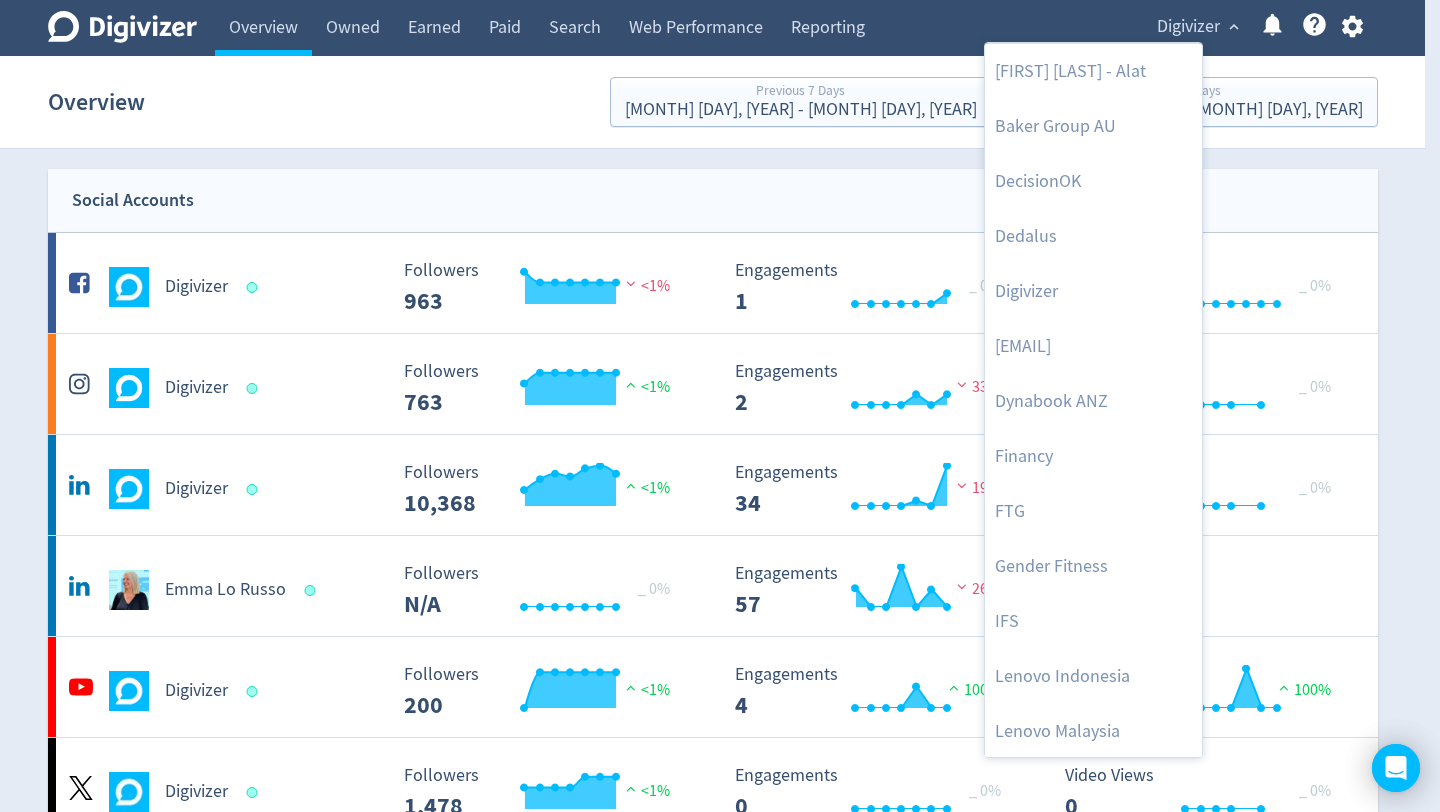 click at bounding box center [720, 406] 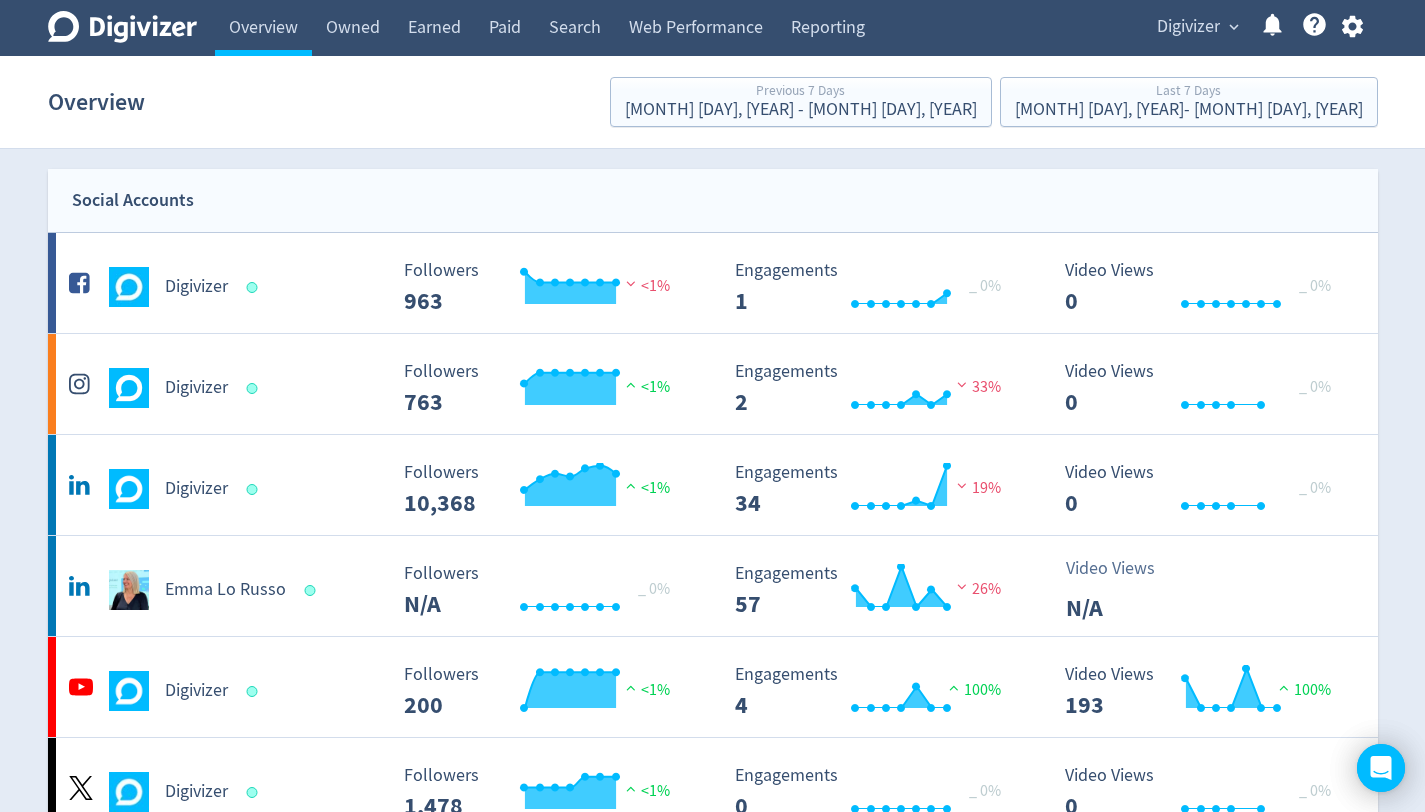 click on "Digivizer" at bounding box center [1188, 27] 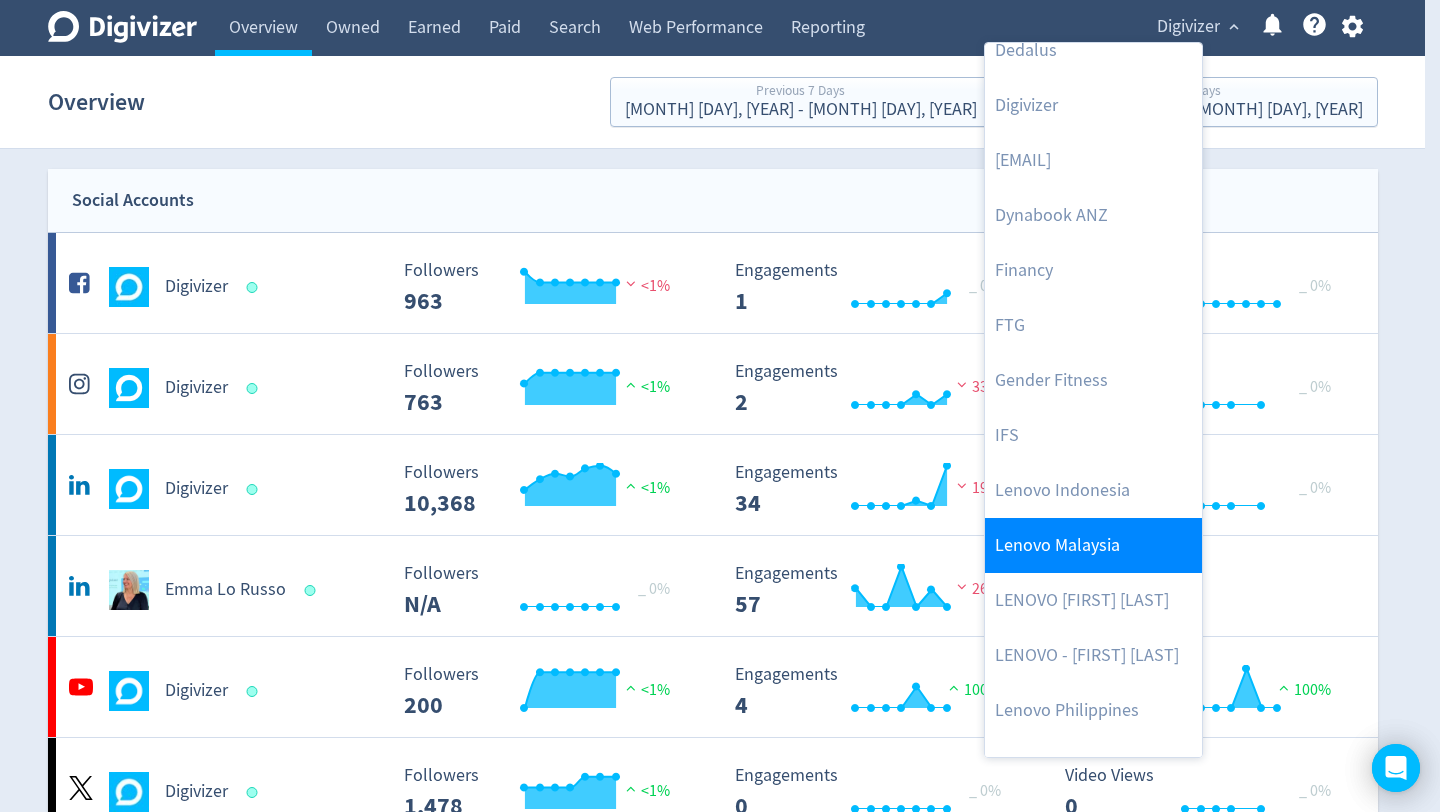 scroll, scrollTop: 0, scrollLeft: 0, axis: both 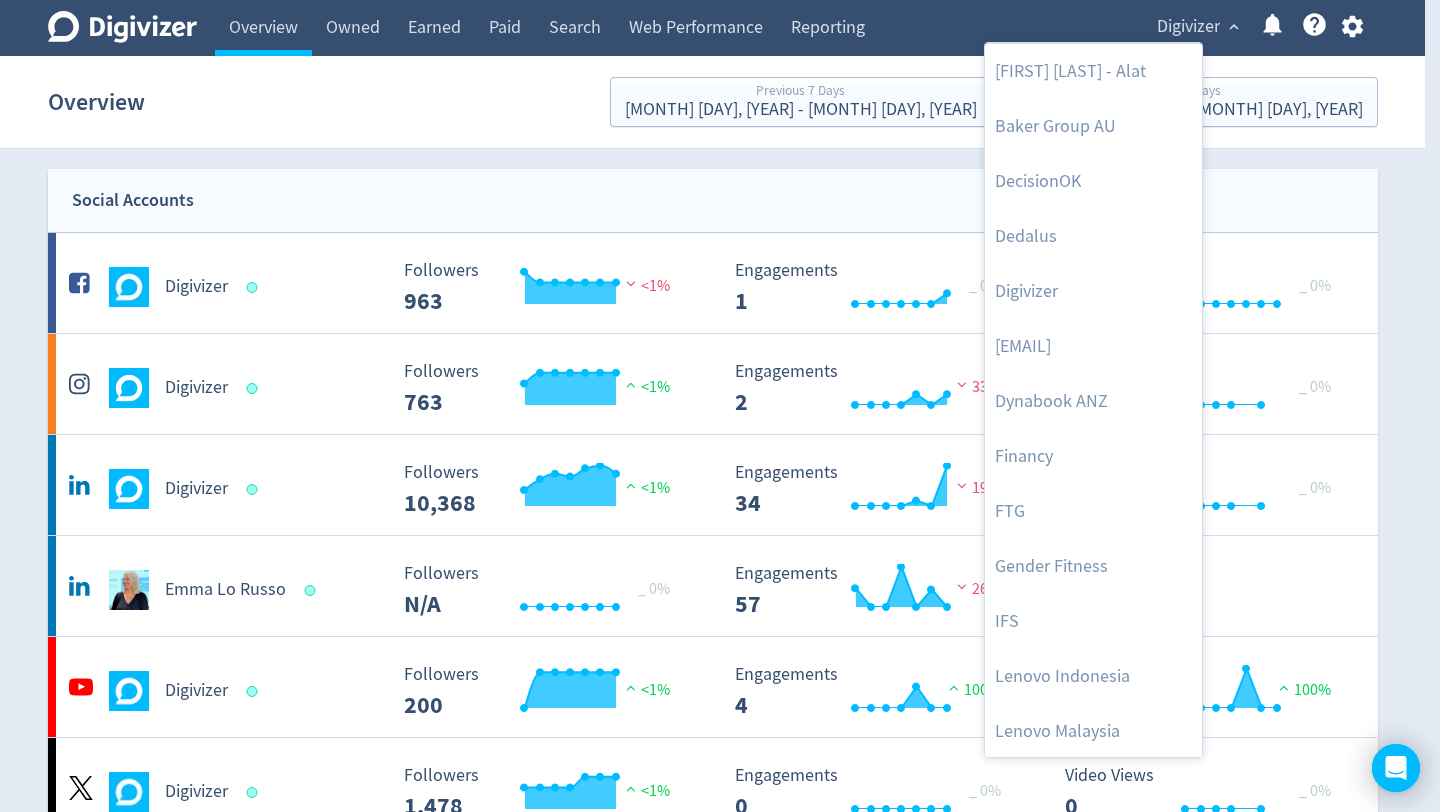 click at bounding box center [720, 406] 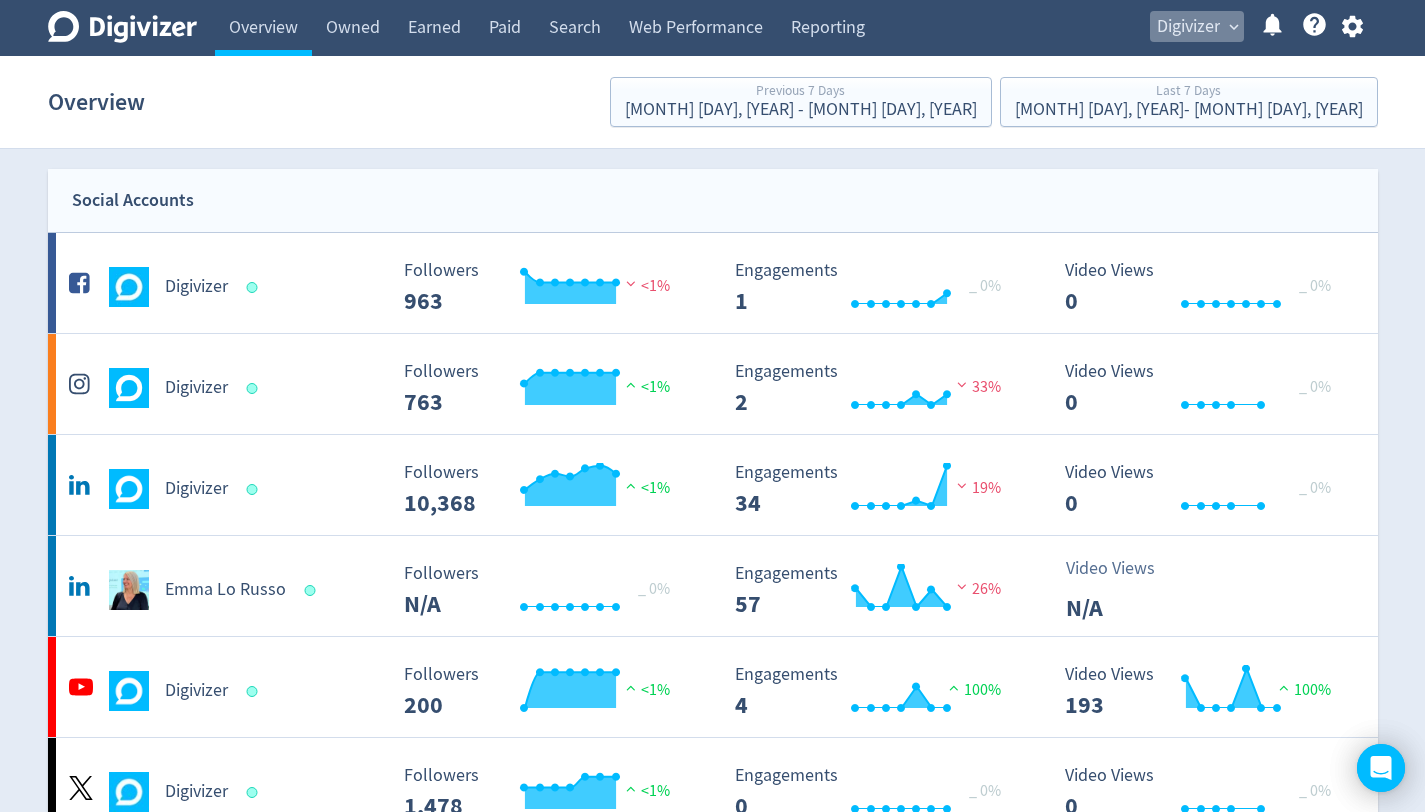 click on "Digivizer" at bounding box center (1188, 27) 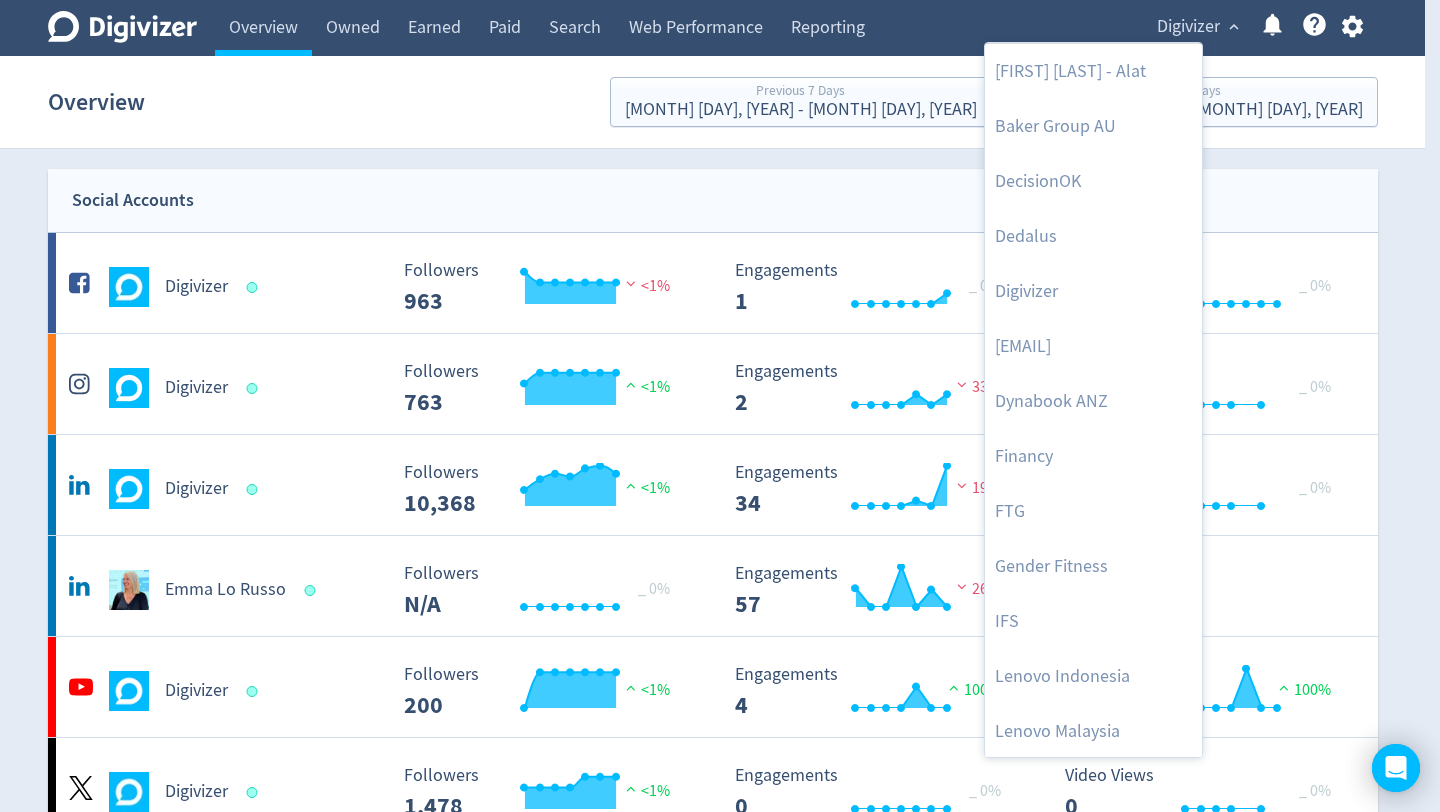 click at bounding box center [720, 406] 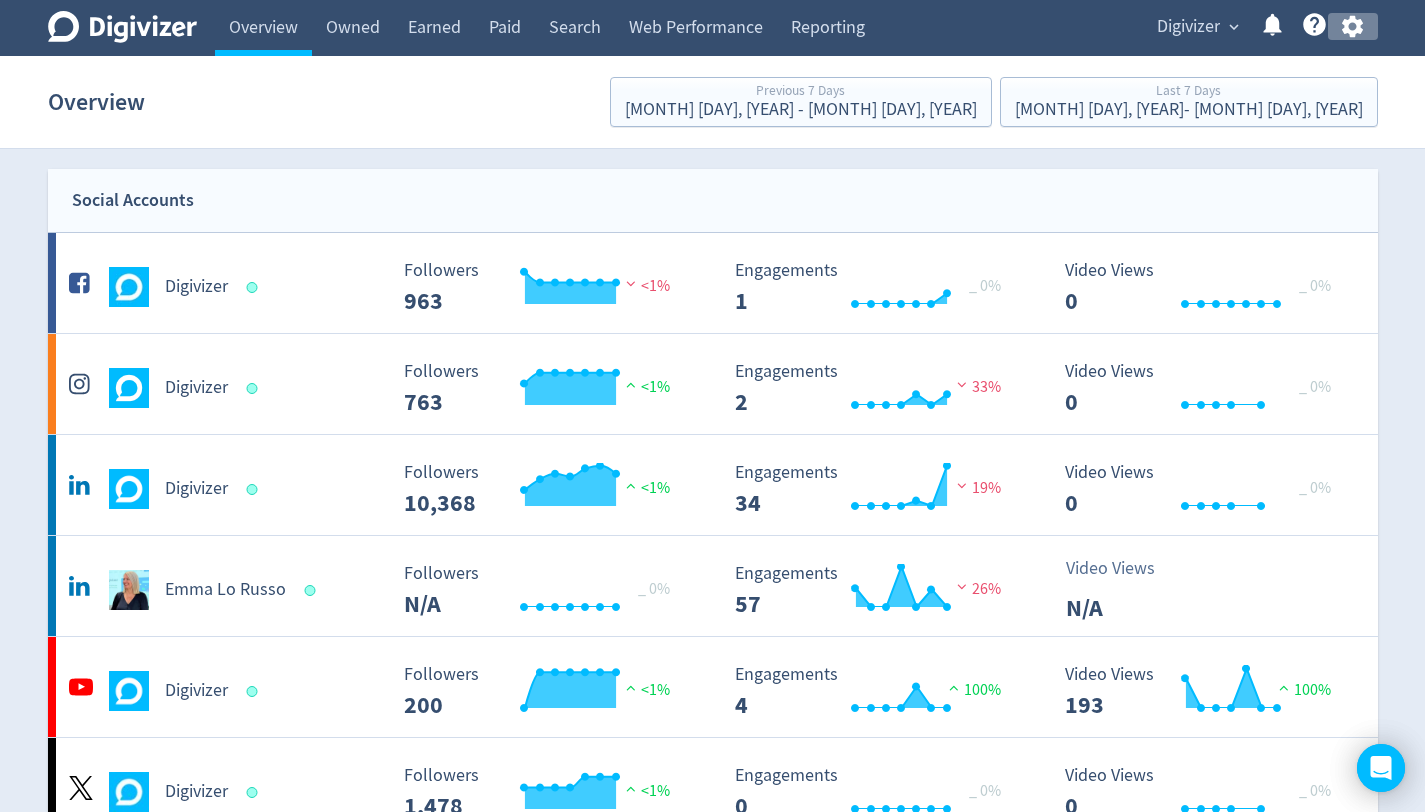 click 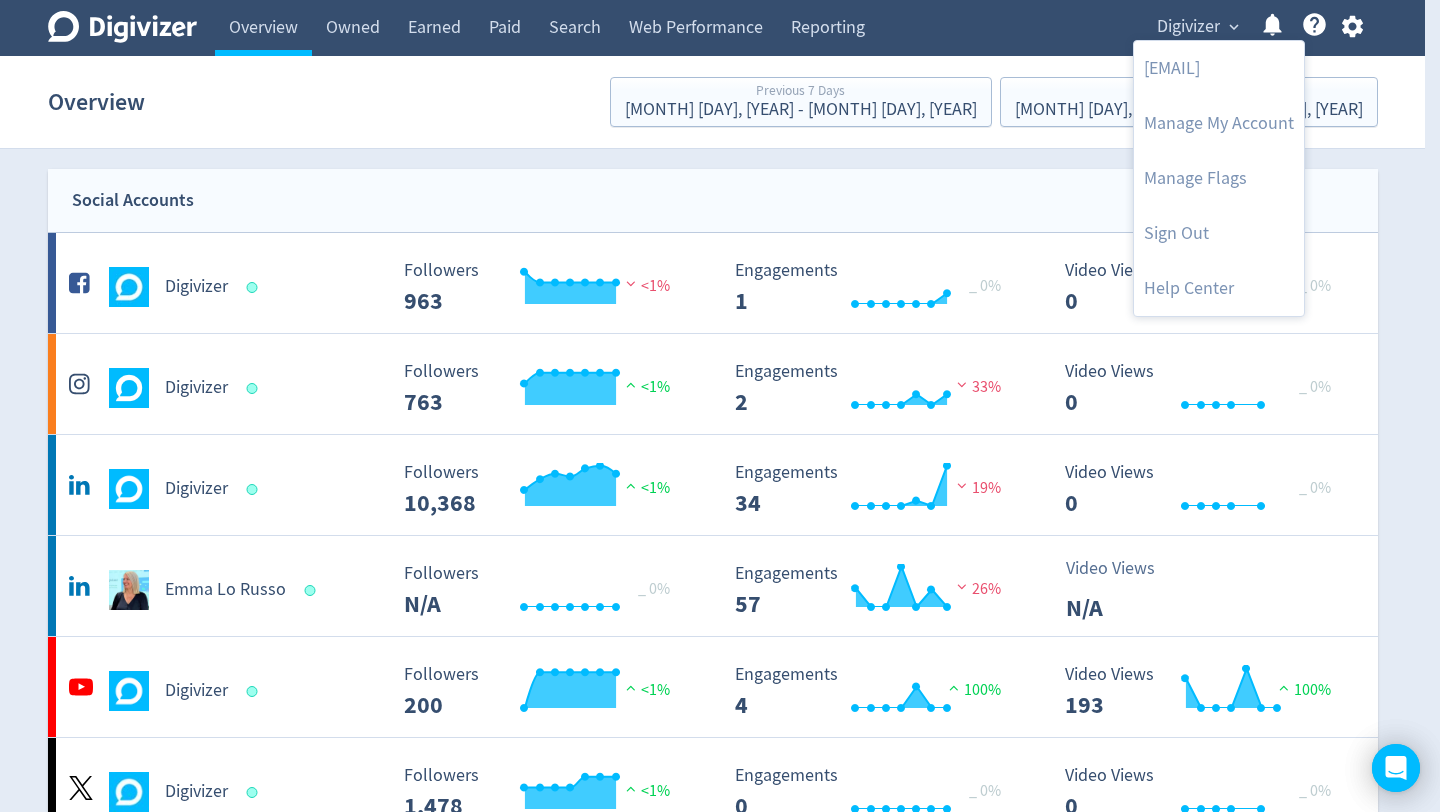 click at bounding box center (720, 406) 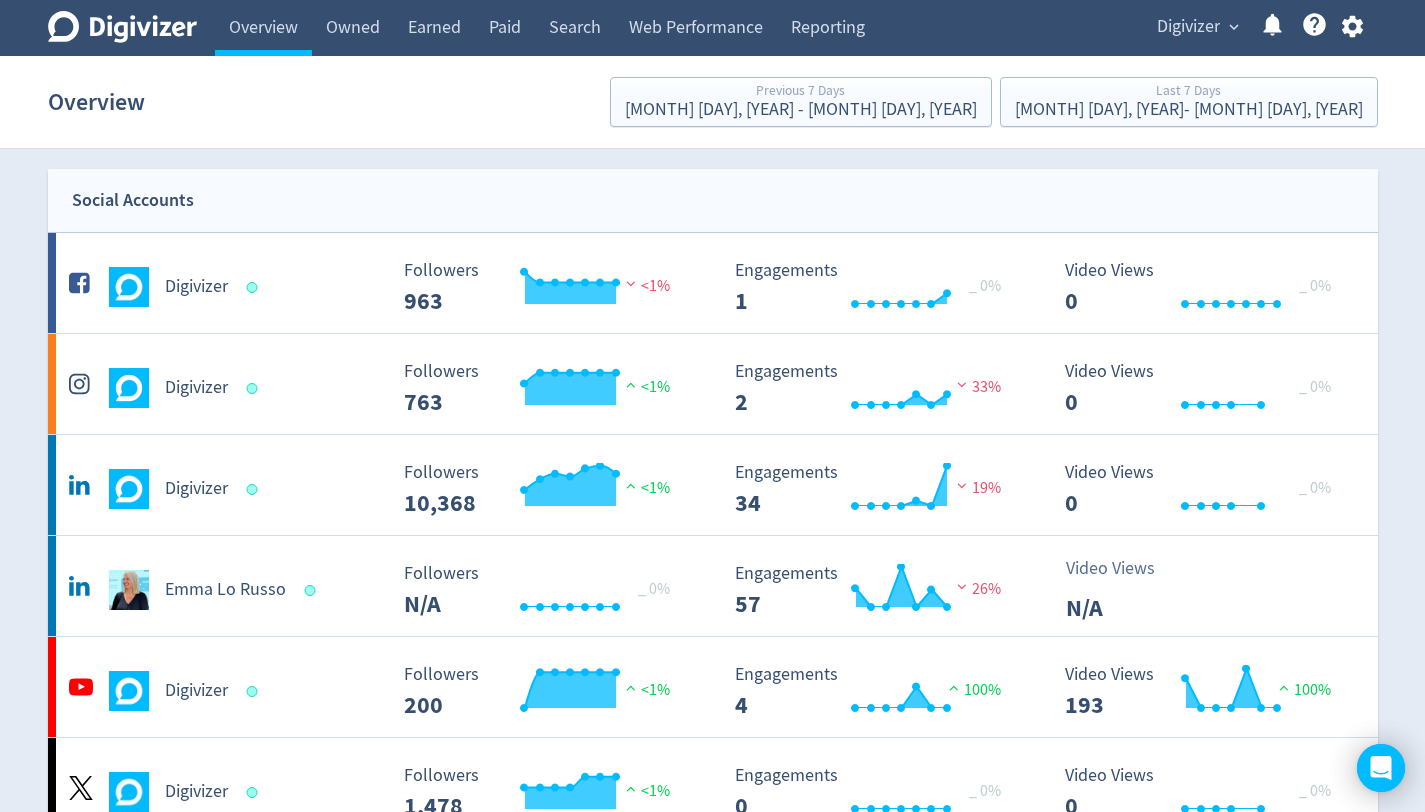 click on "Digivizer" at bounding box center (1188, 27) 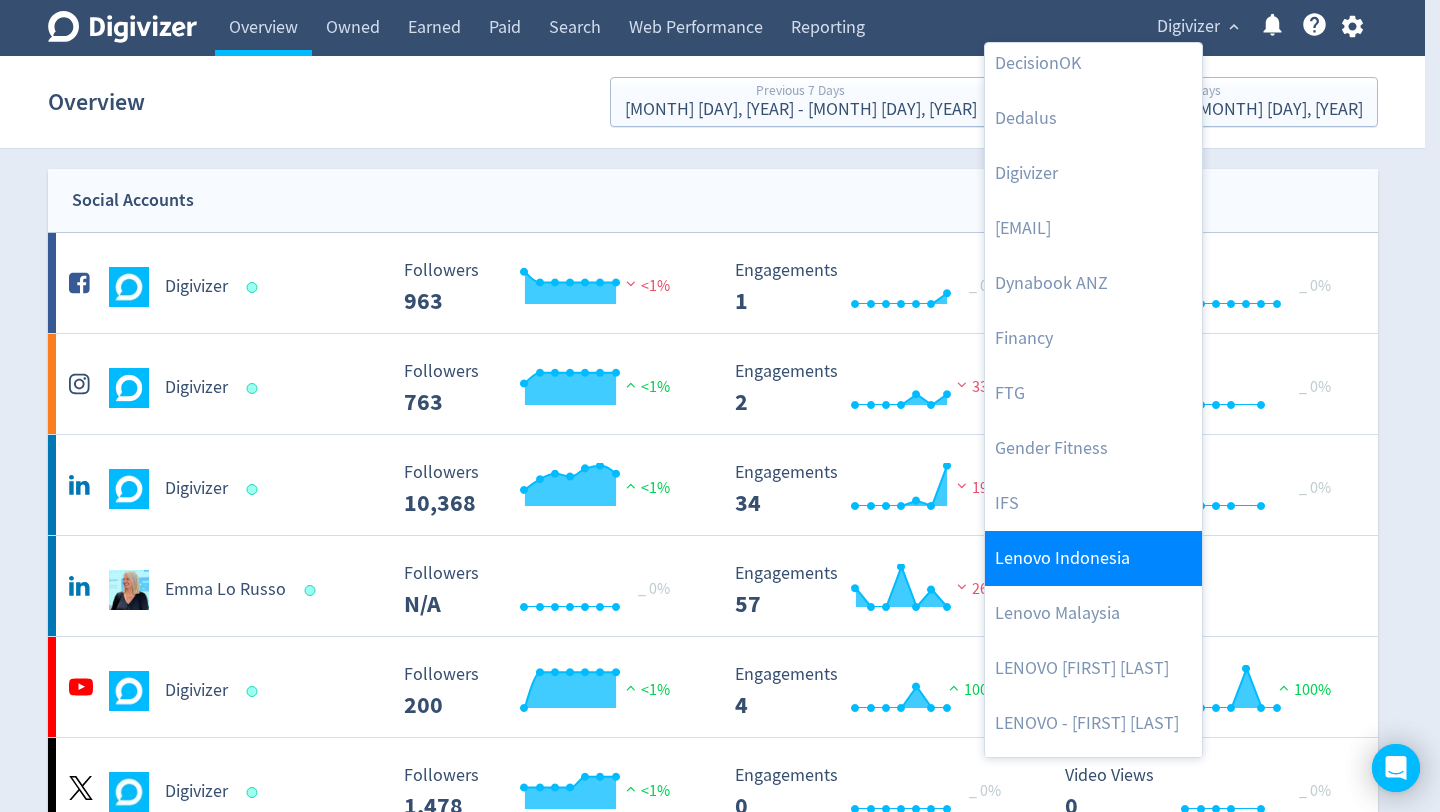 scroll, scrollTop: 0, scrollLeft: 0, axis: both 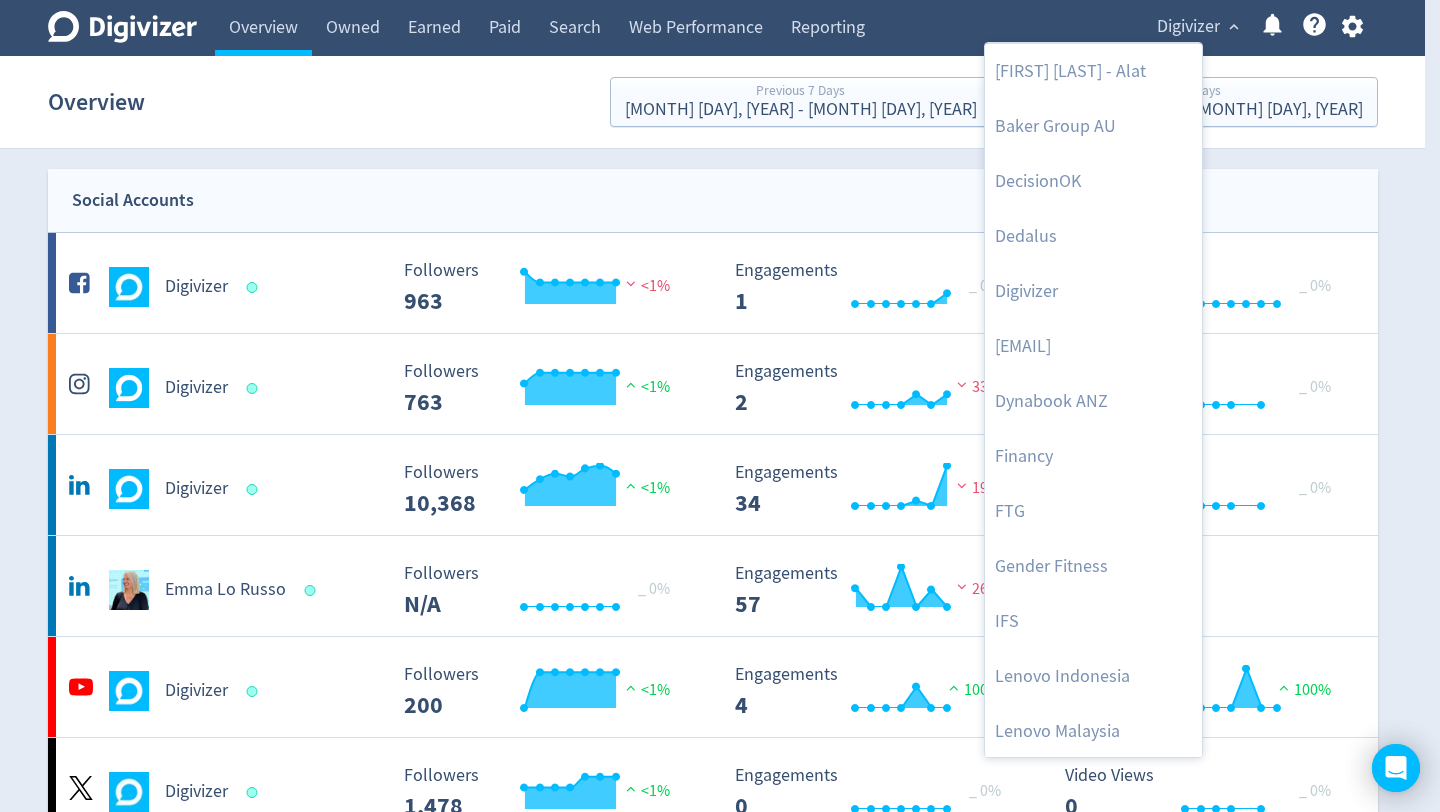 click at bounding box center [720, 406] 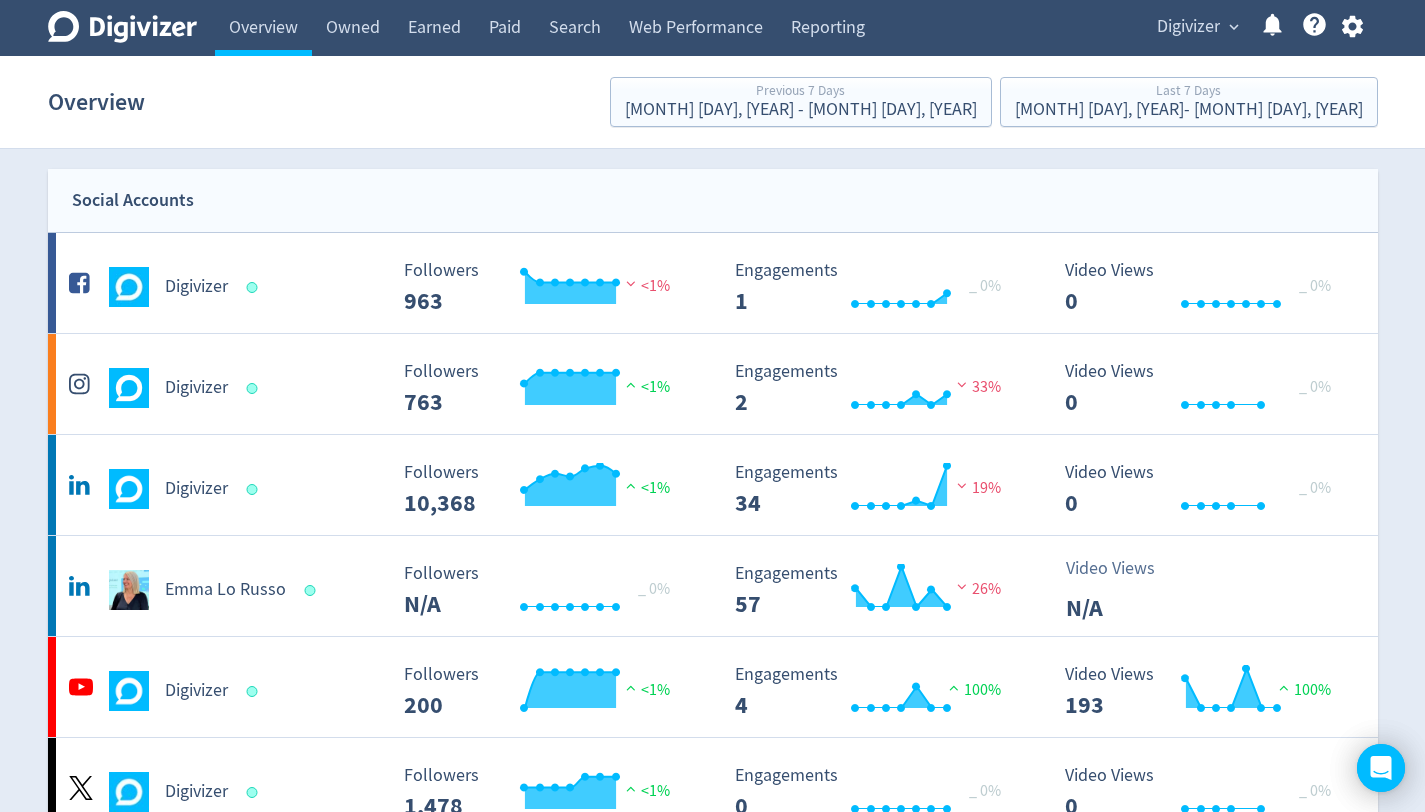 click on "expand_more" at bounding box center (1234, 27) 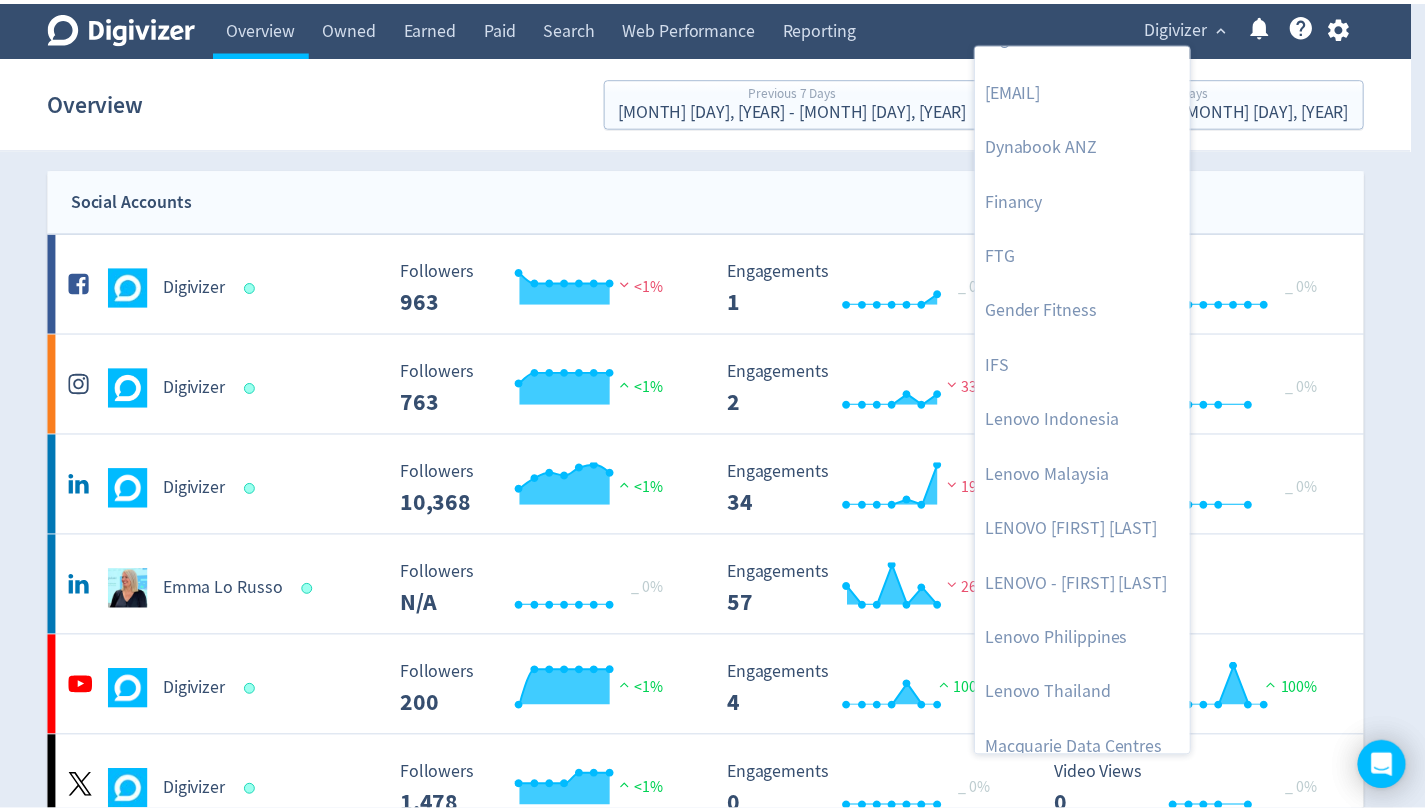 scroll, scrollTop: 552, scrollLeft: 0, axis: vertical 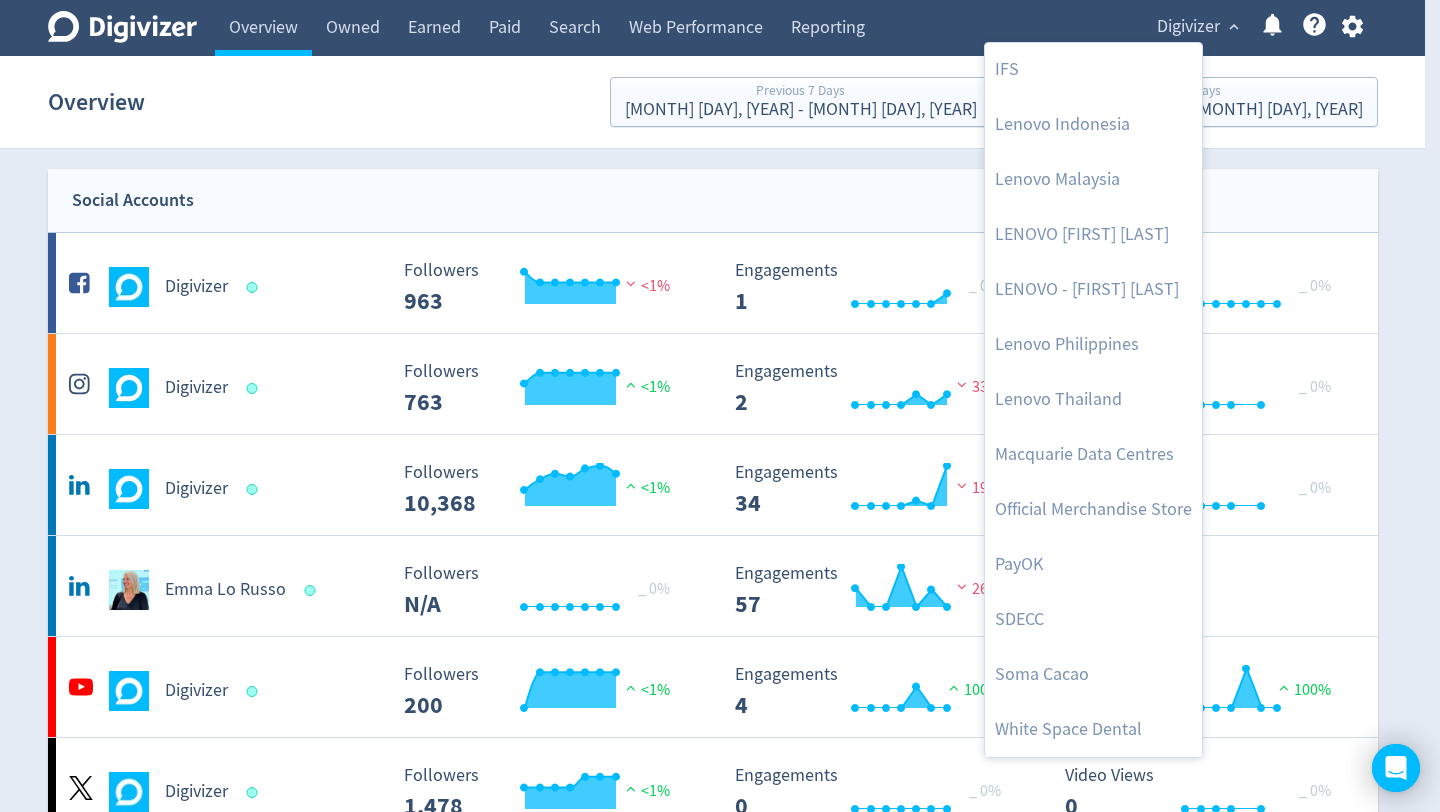 click at bounding box center [720, 406] 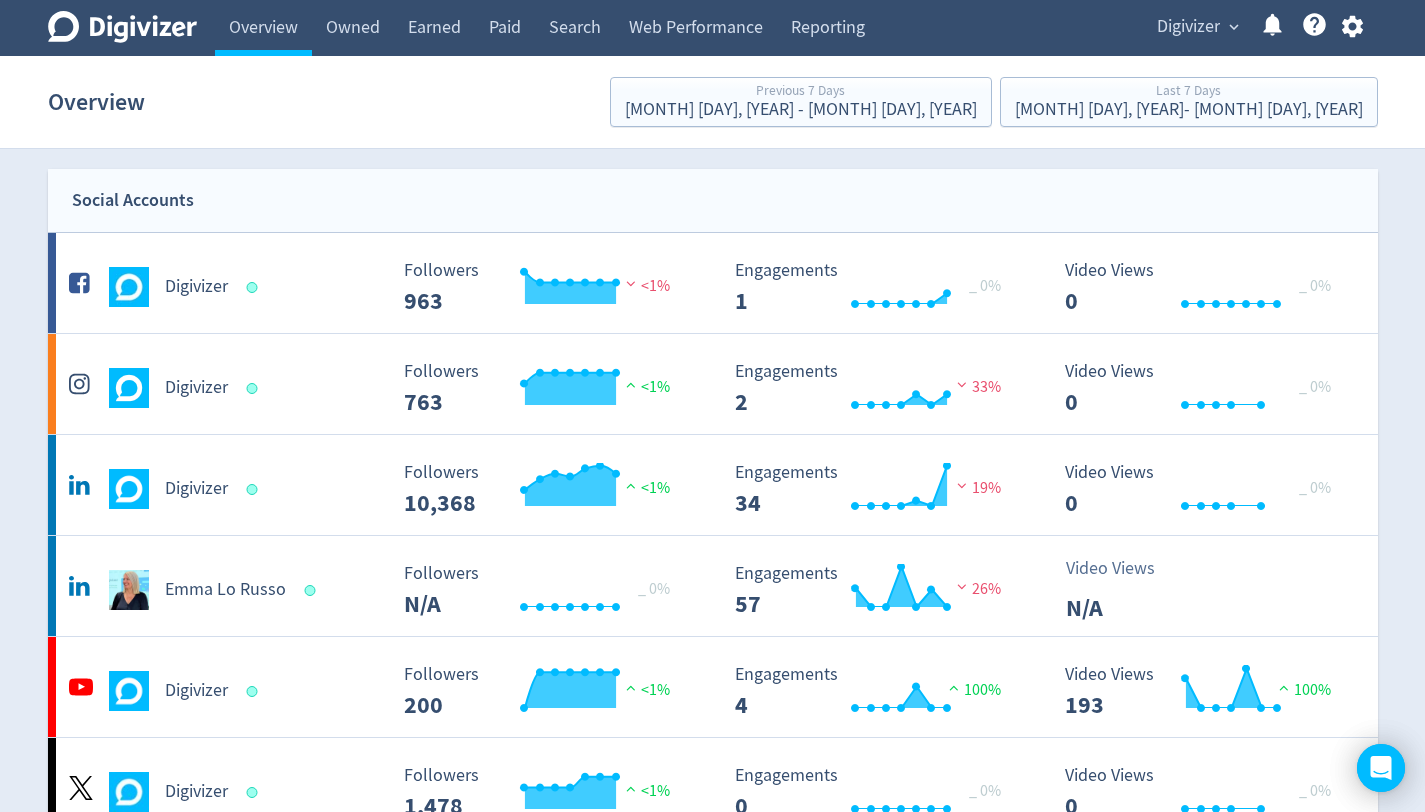 type 